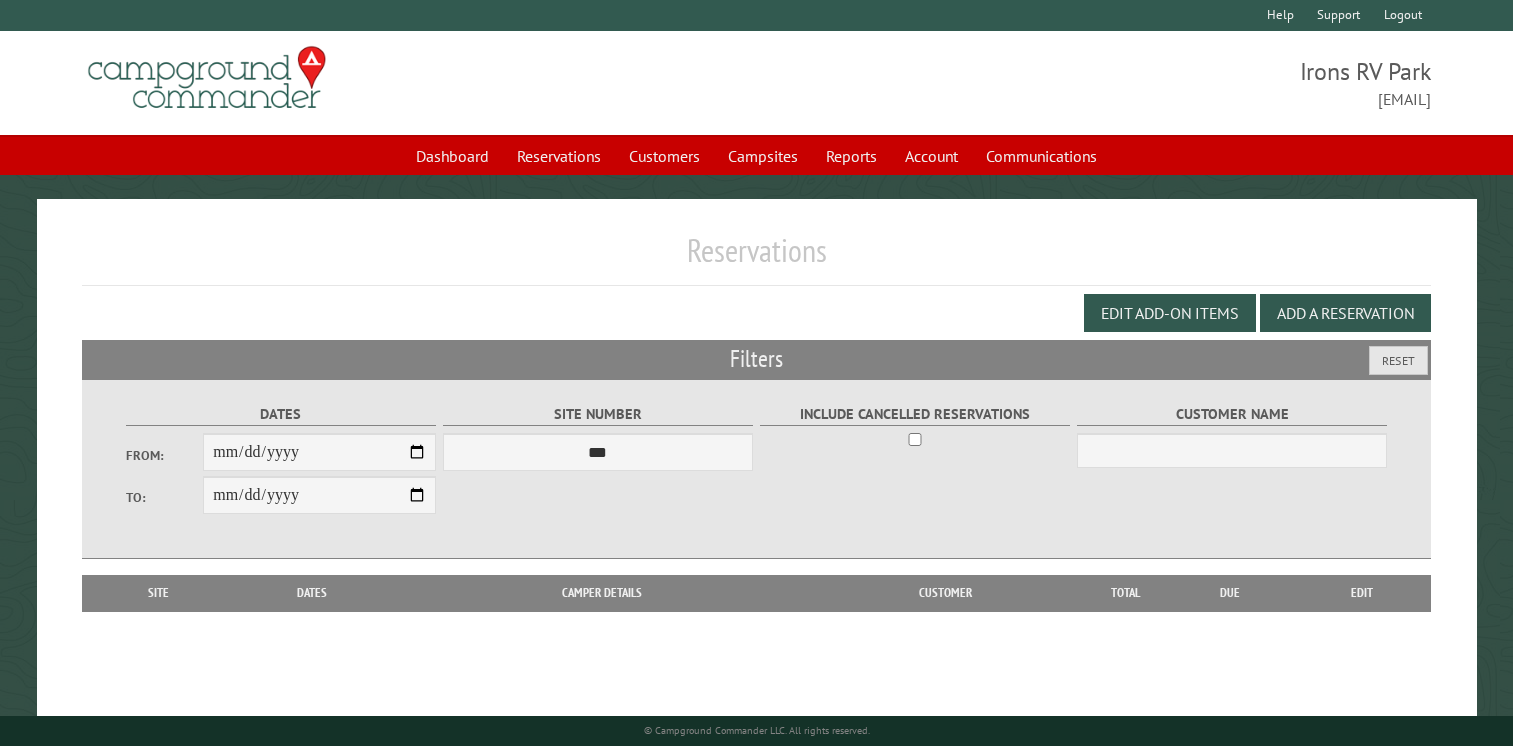 scroll, scrollTop: 0, scrollLeft: 0, axis: both 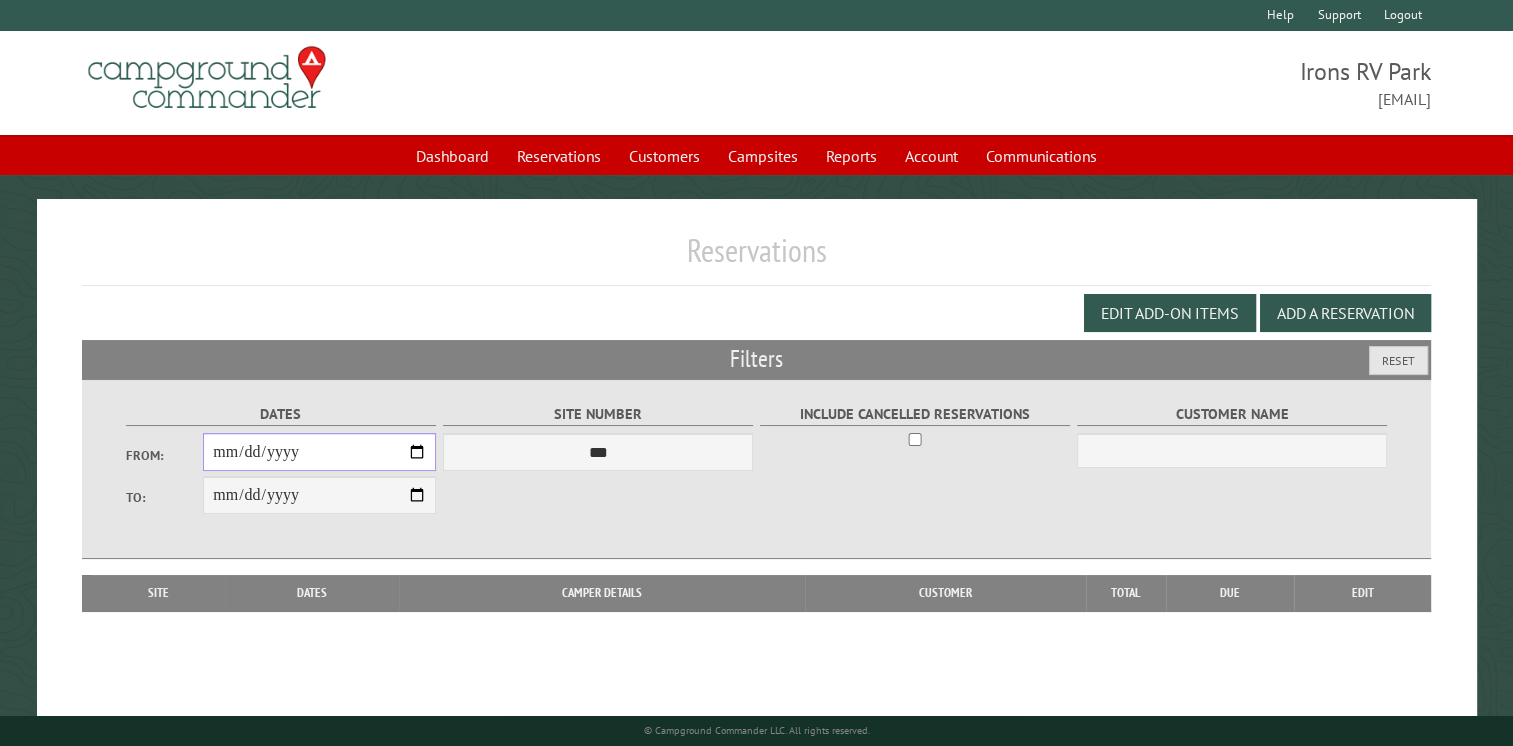click on "From:" at bounding box center [319, 452] 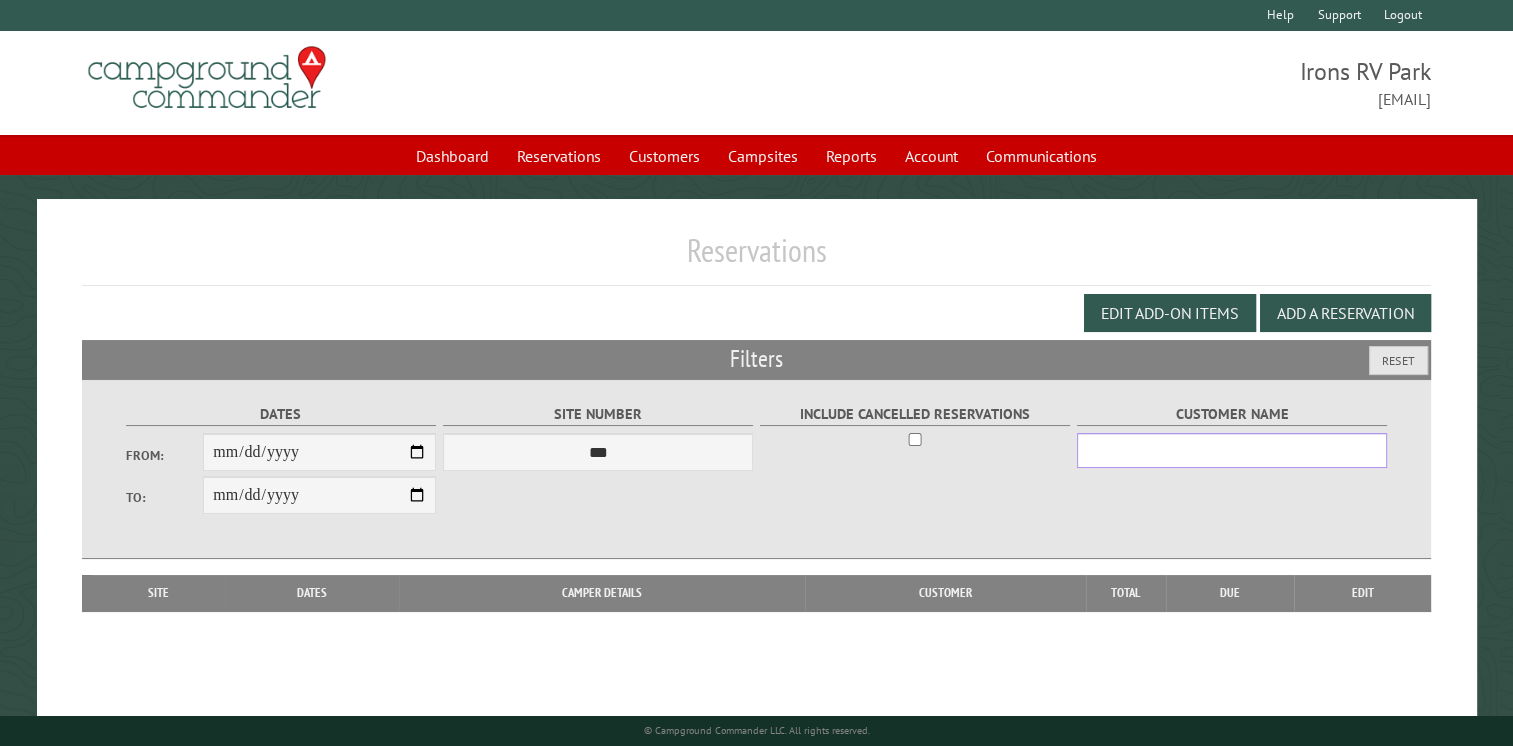 click on "Customer Name" at bounding box center [1232, 450] 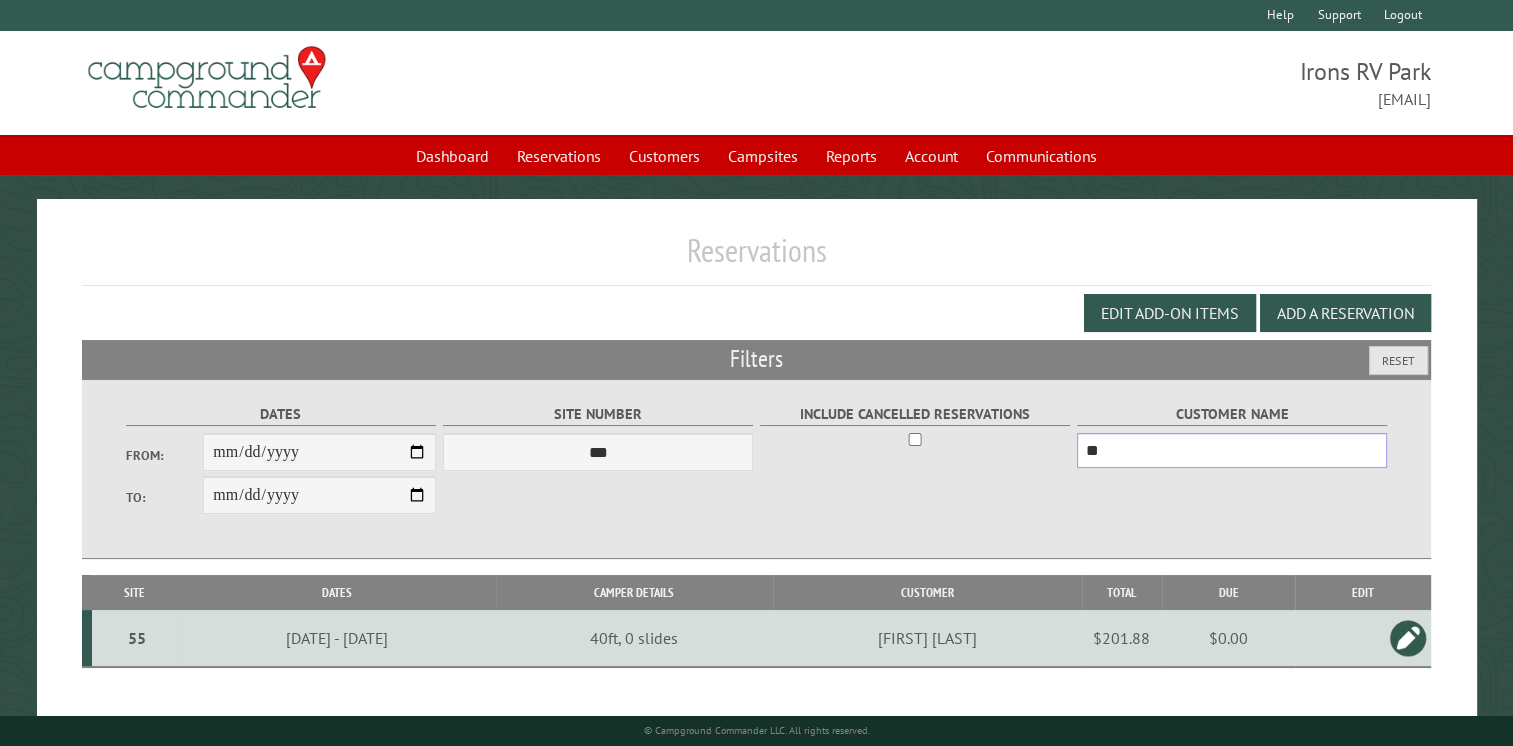 type on "*" 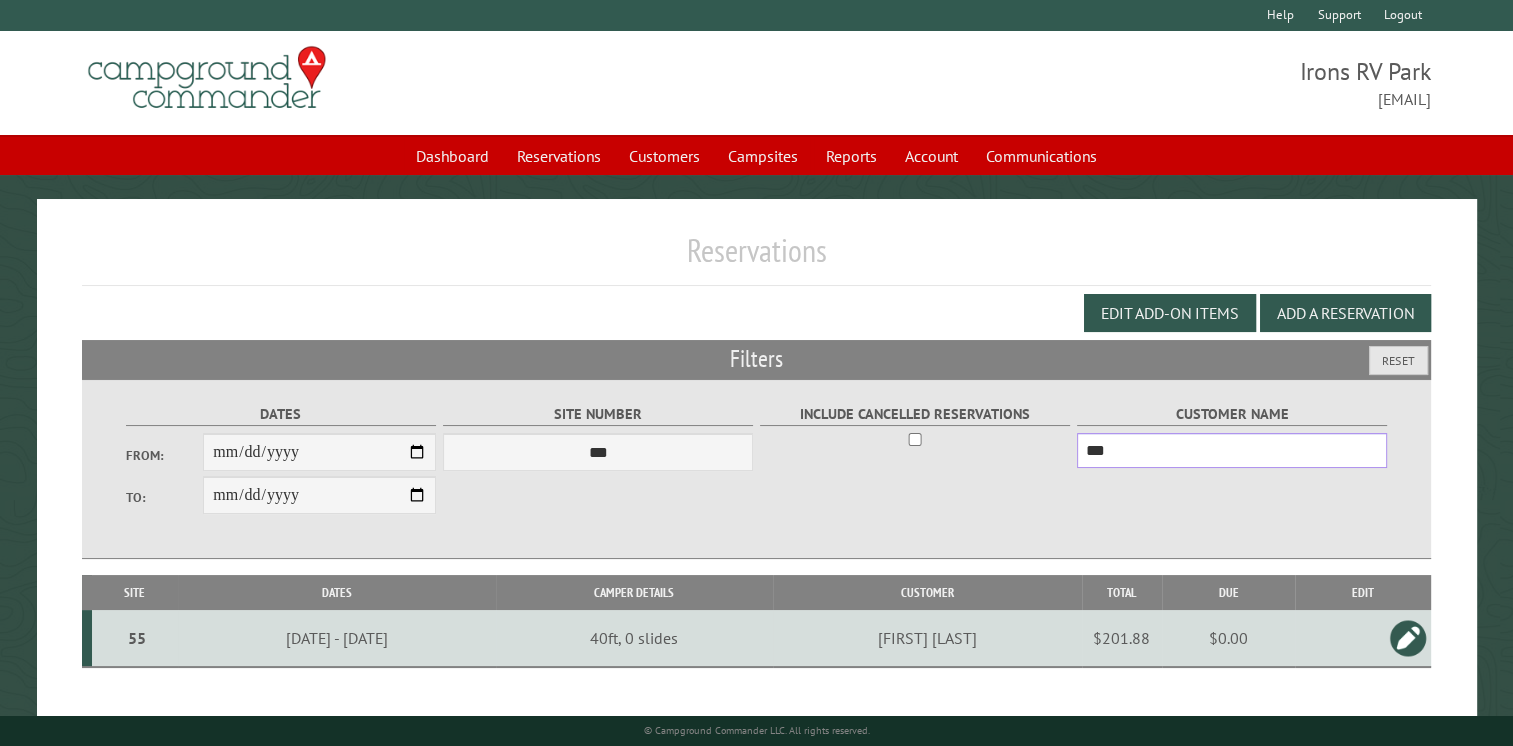 type on "***" 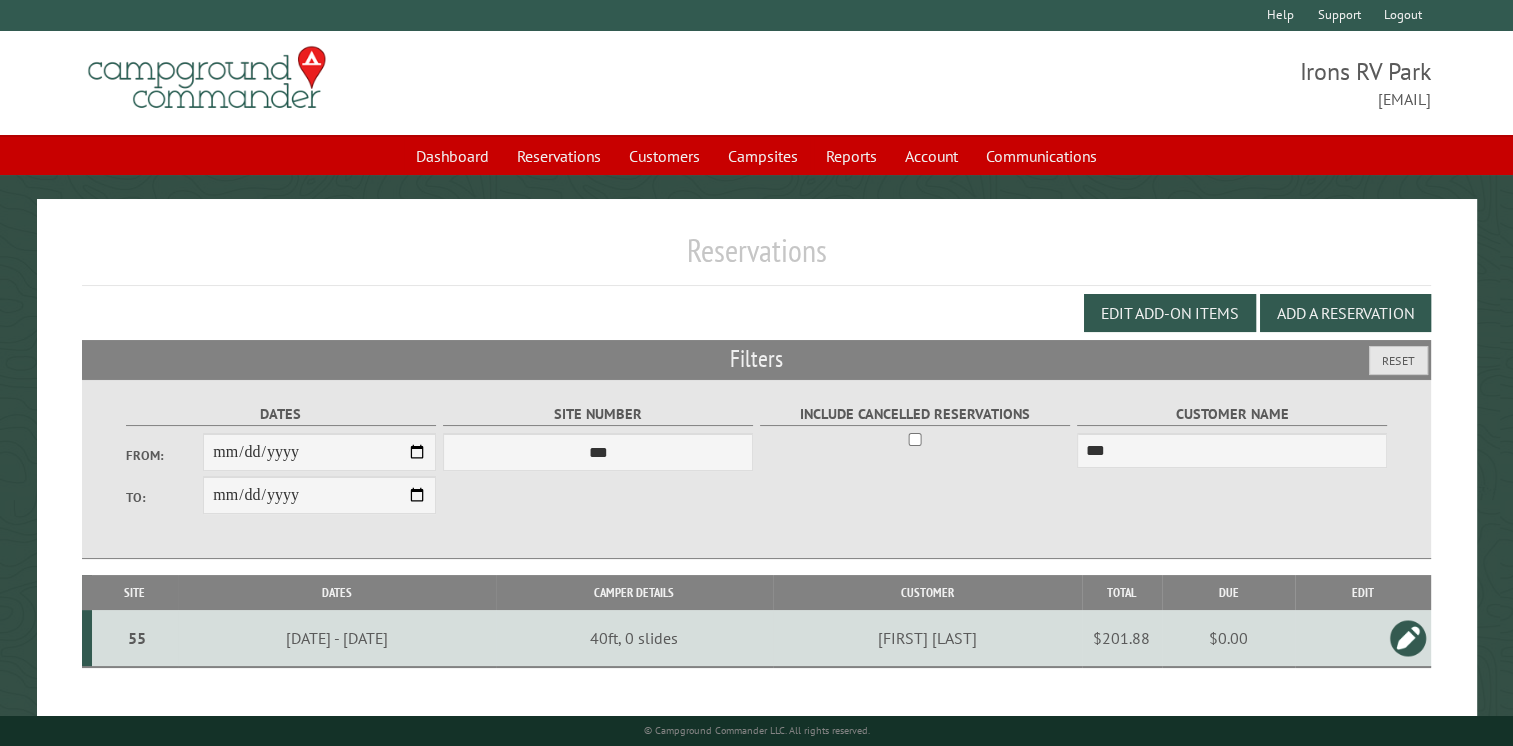 click at bounding box center [1408, 638] 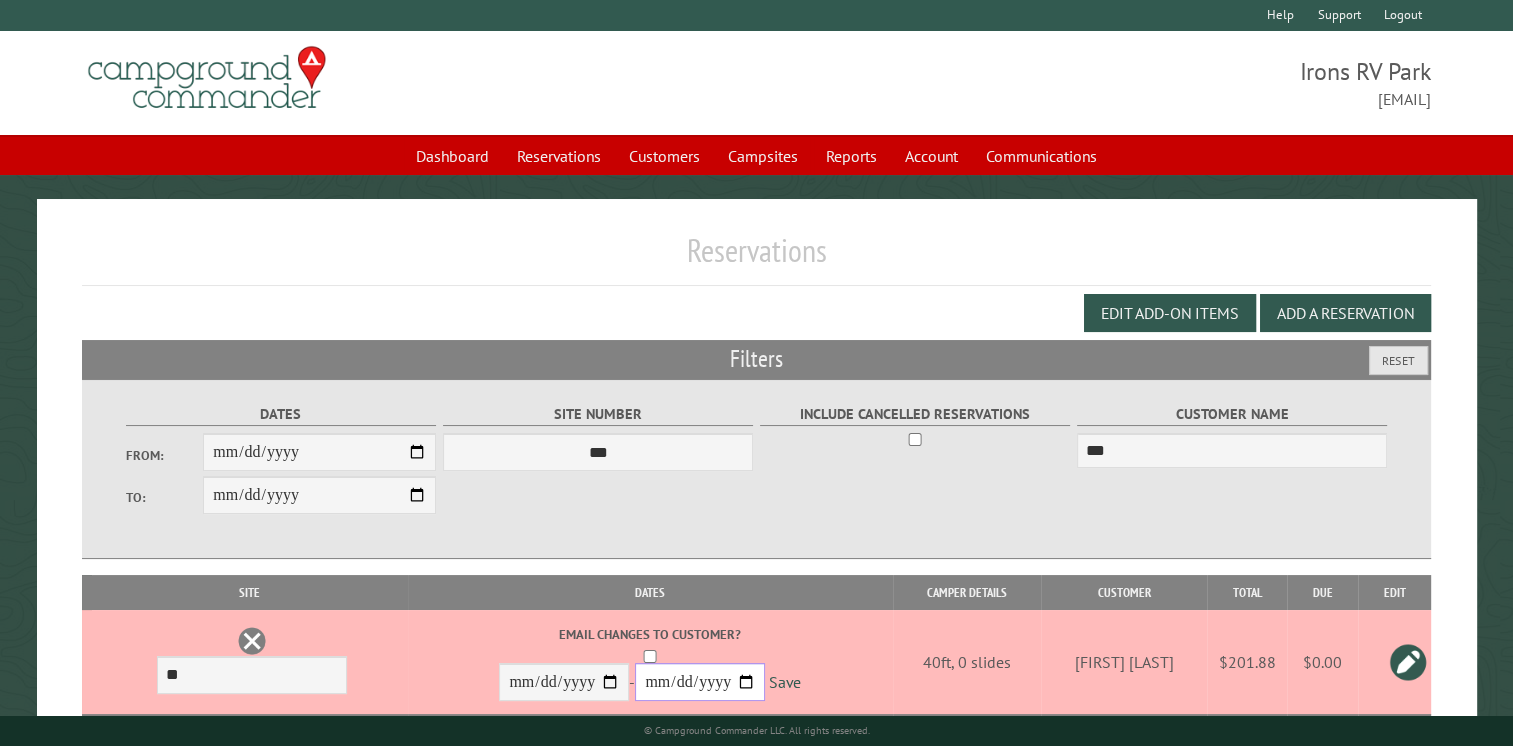 click on "**********" at bounding box center (700, 682) 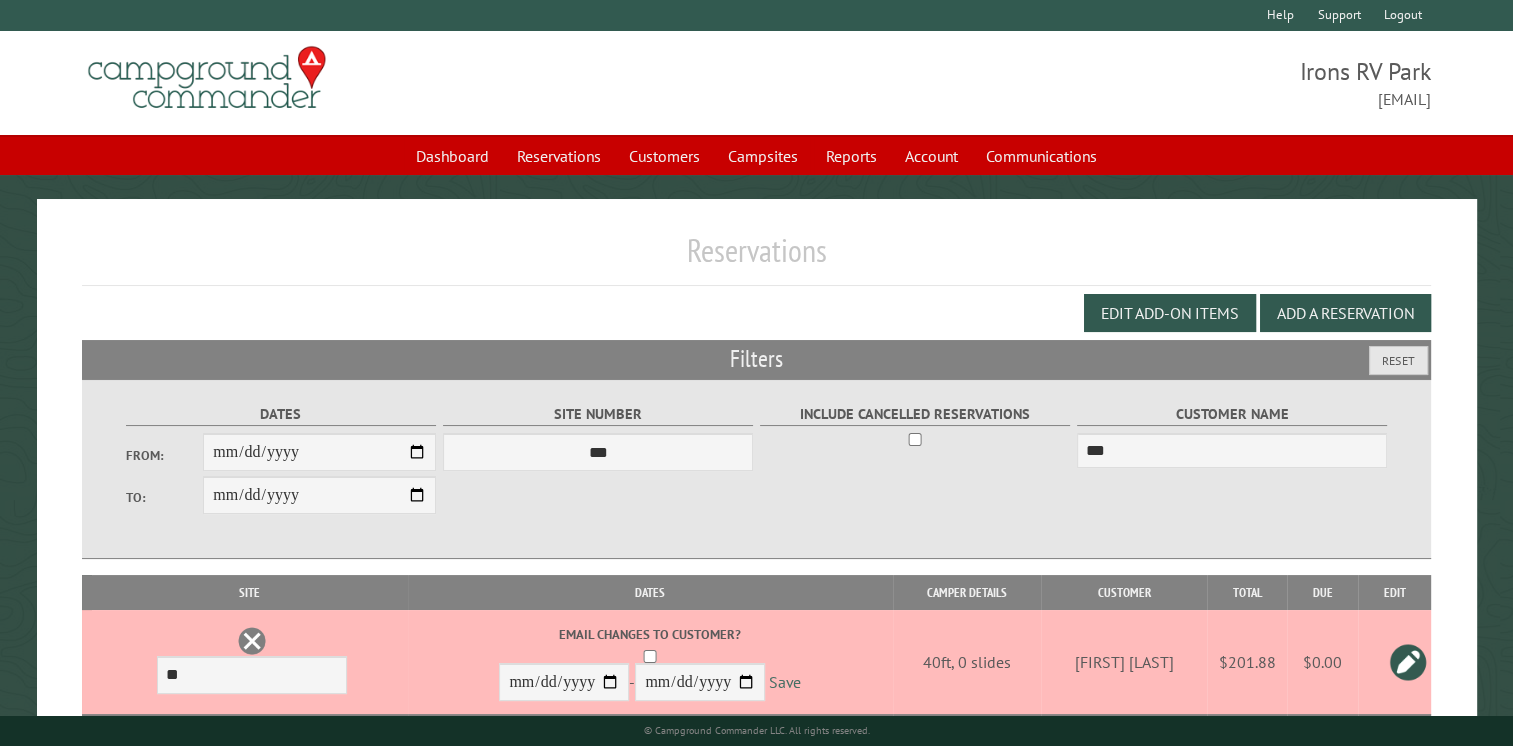 click on "Save" at bounding box center [785, 683] 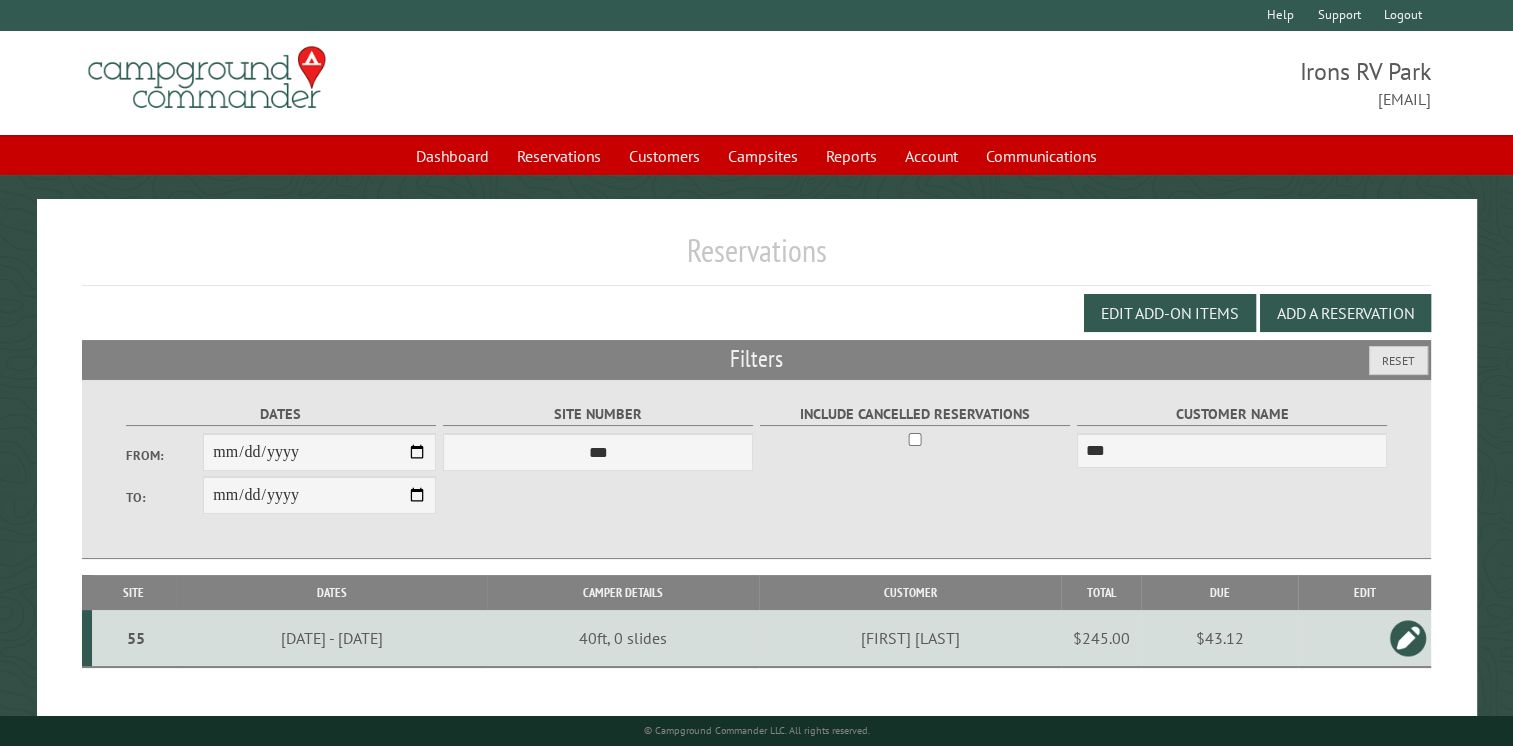 click on "$43.12" at bounding box center (1219, 638) 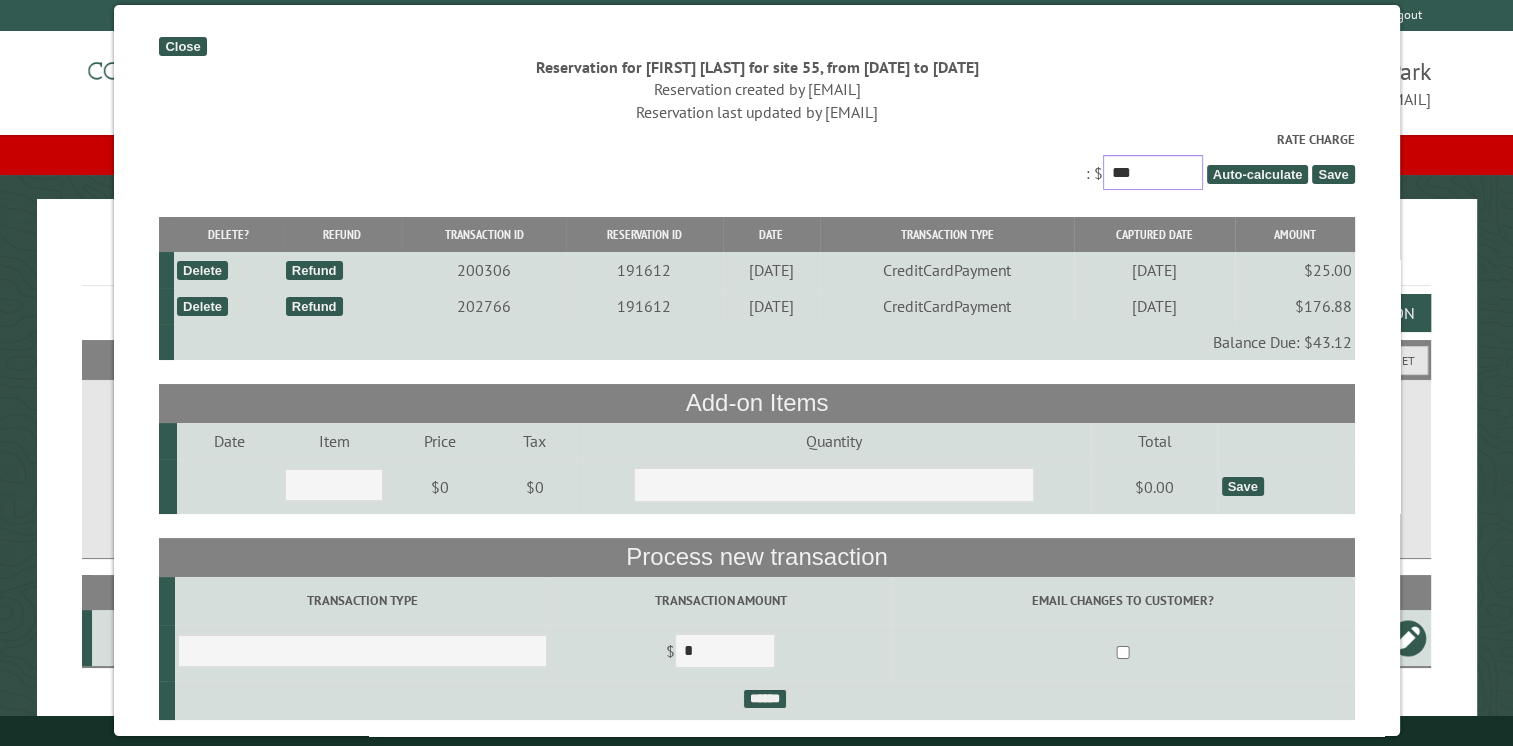 drag, startPoint x: 1156, startPoint y: 181, endPoint x: 1076, endPoint y: 180, distance: 80.00625 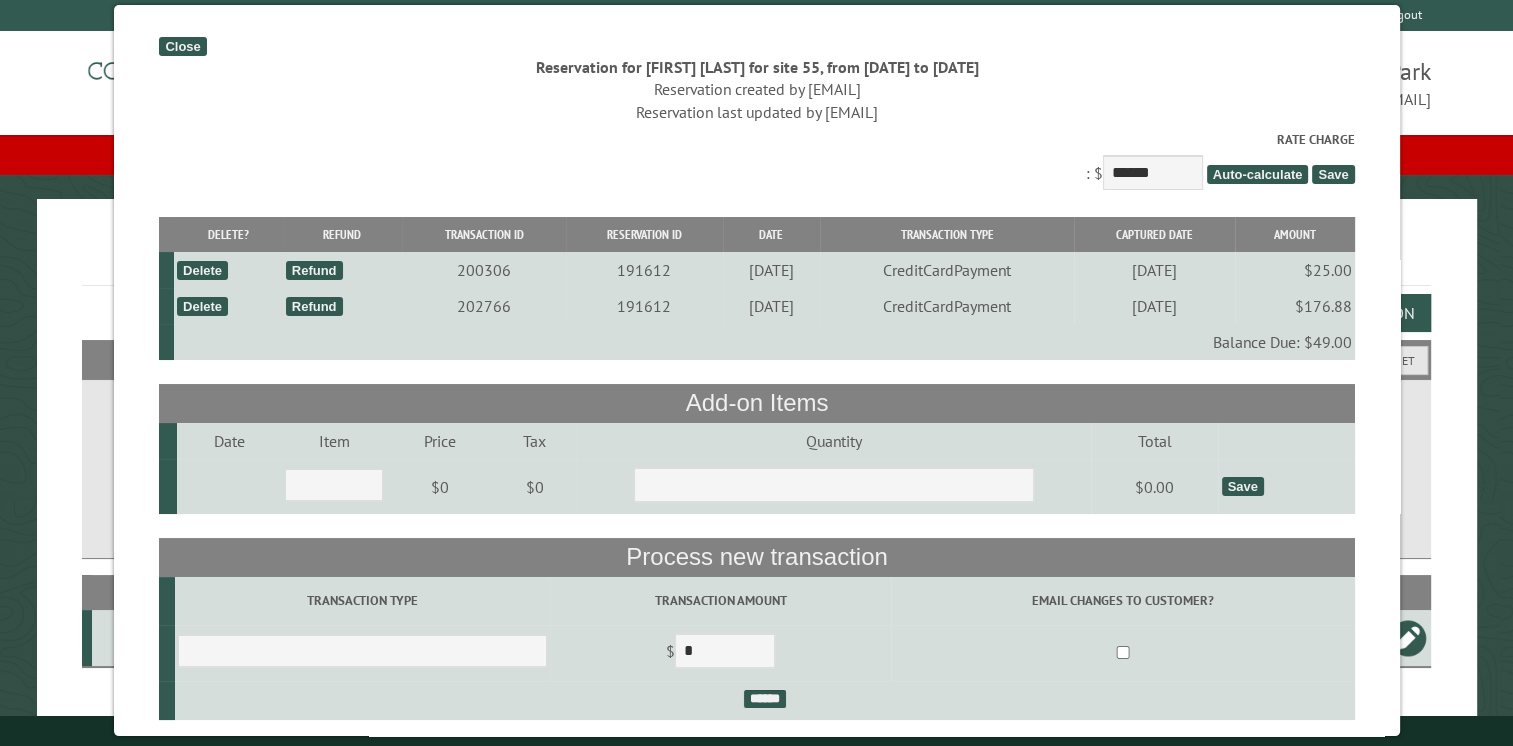 click on "Save" at bounding box center [1333, 174] 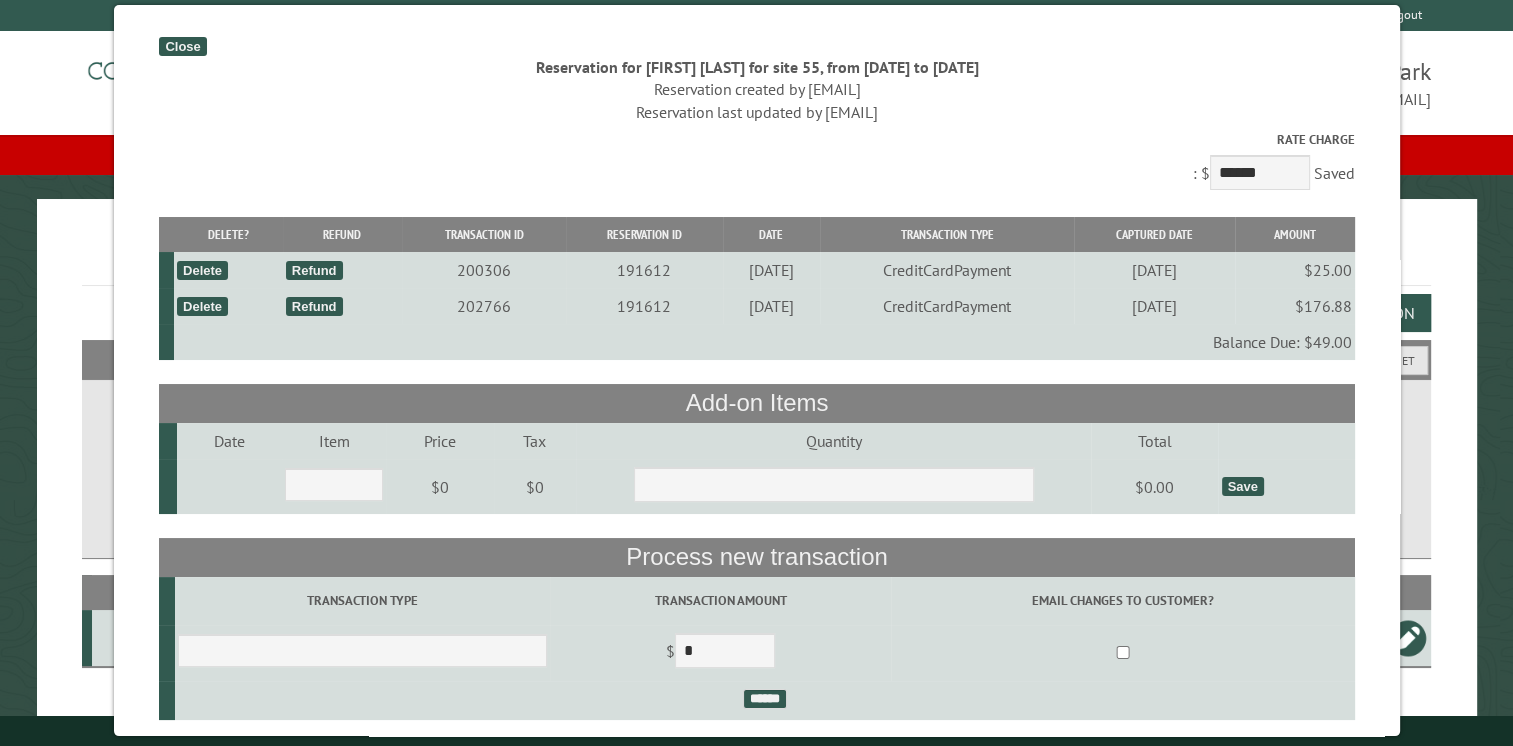 click on "Close" at bounding box center (182, 46) 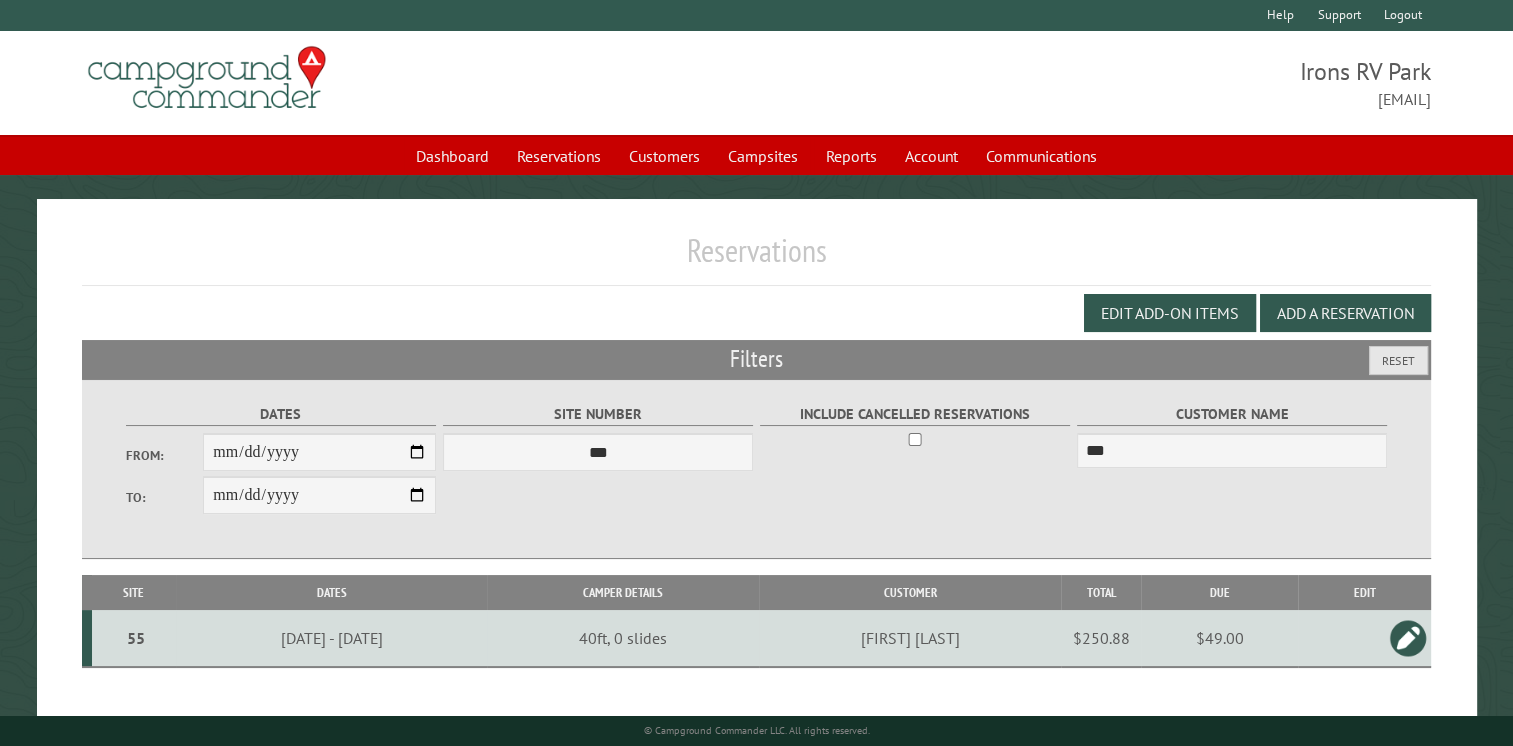 click on "$49.00" at bounding box center (1219, 638) 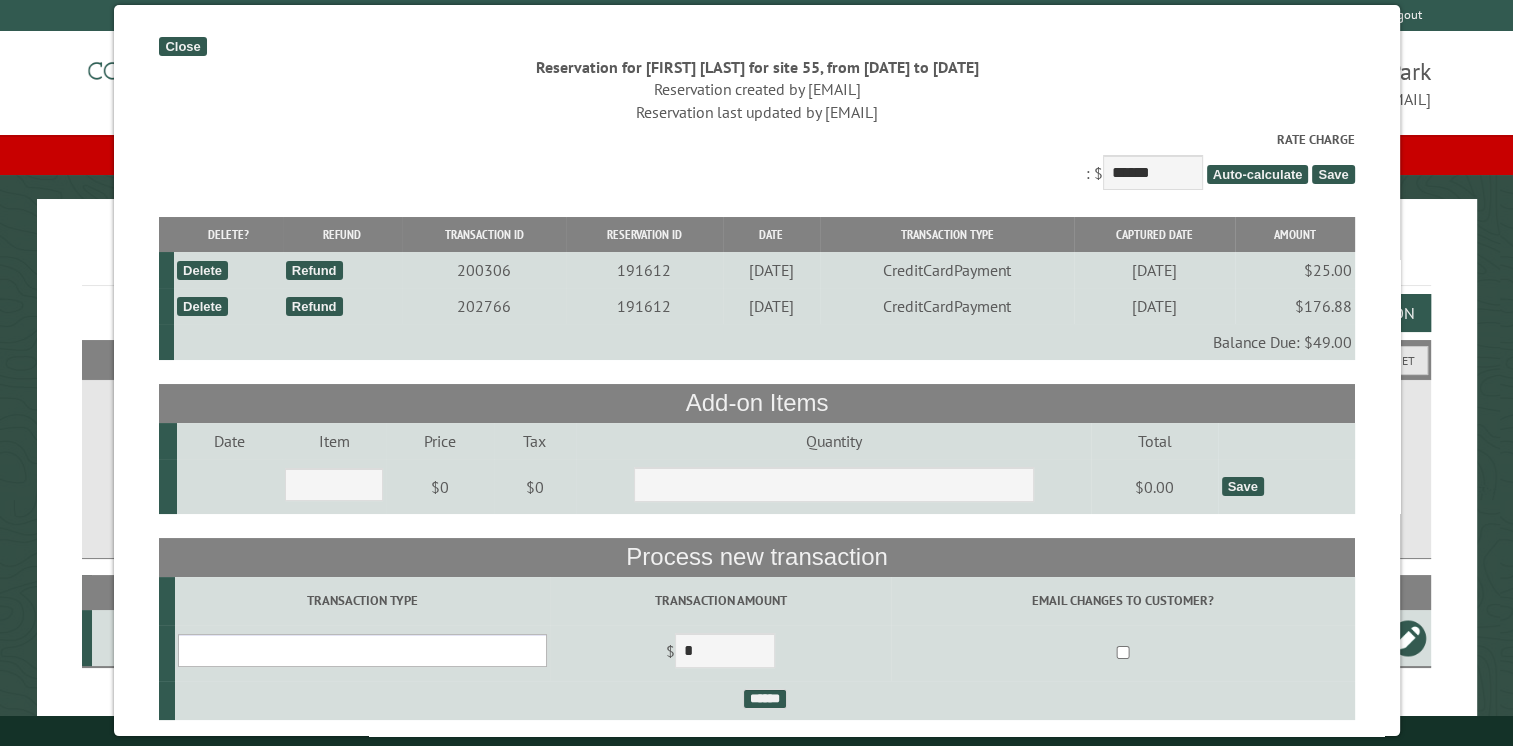 click on "**********" at bounding box center (362, 650) 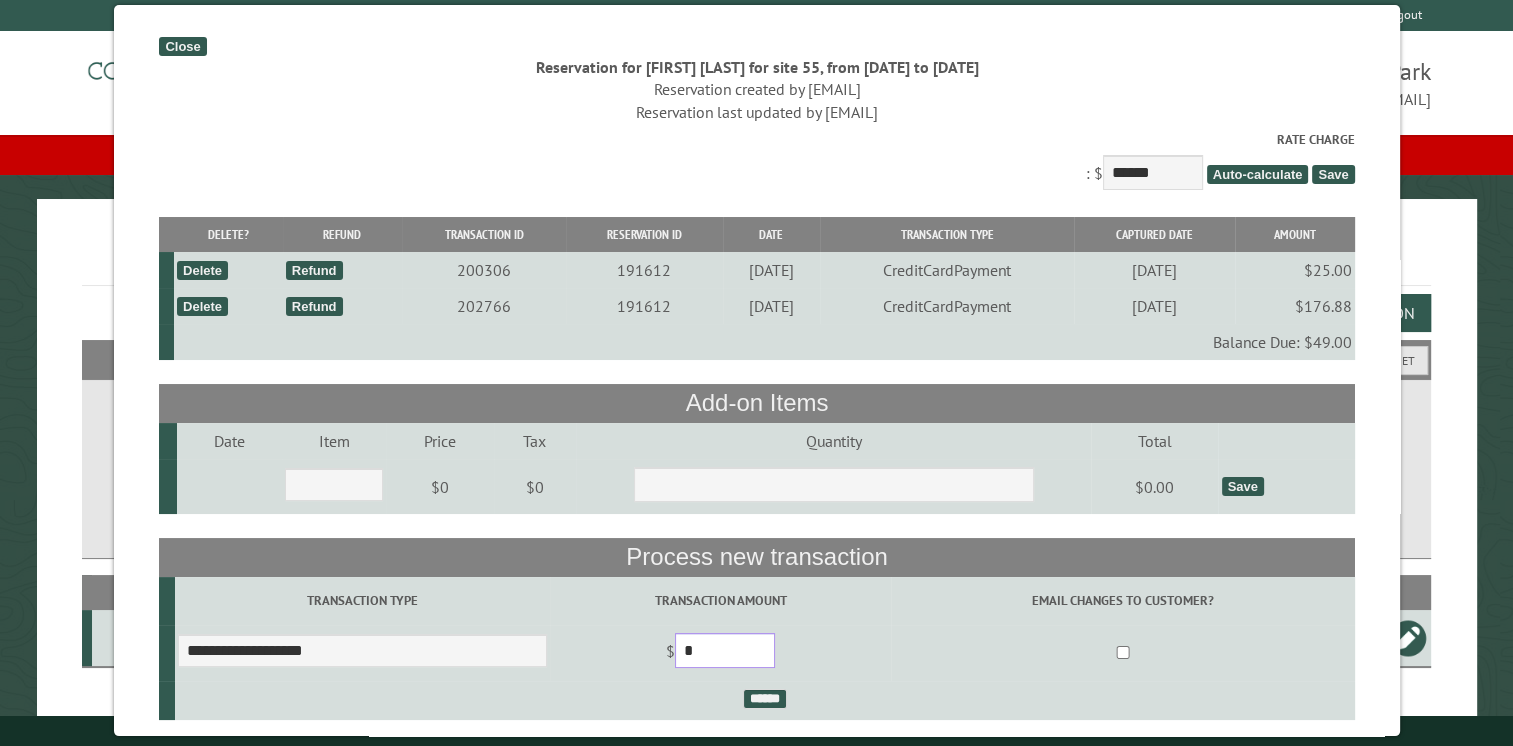 click on "*" at bounding box center (725, 650) 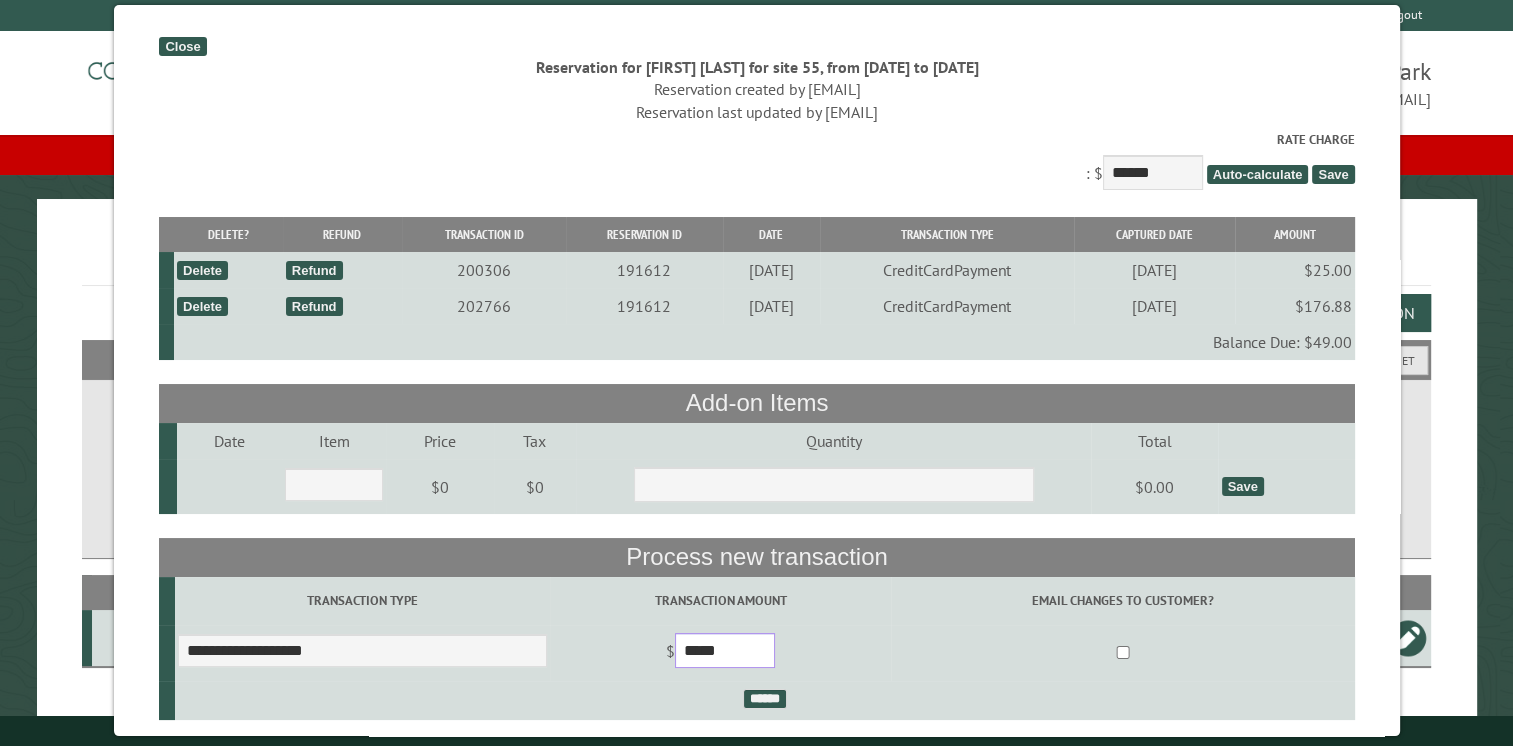 type on "*****" 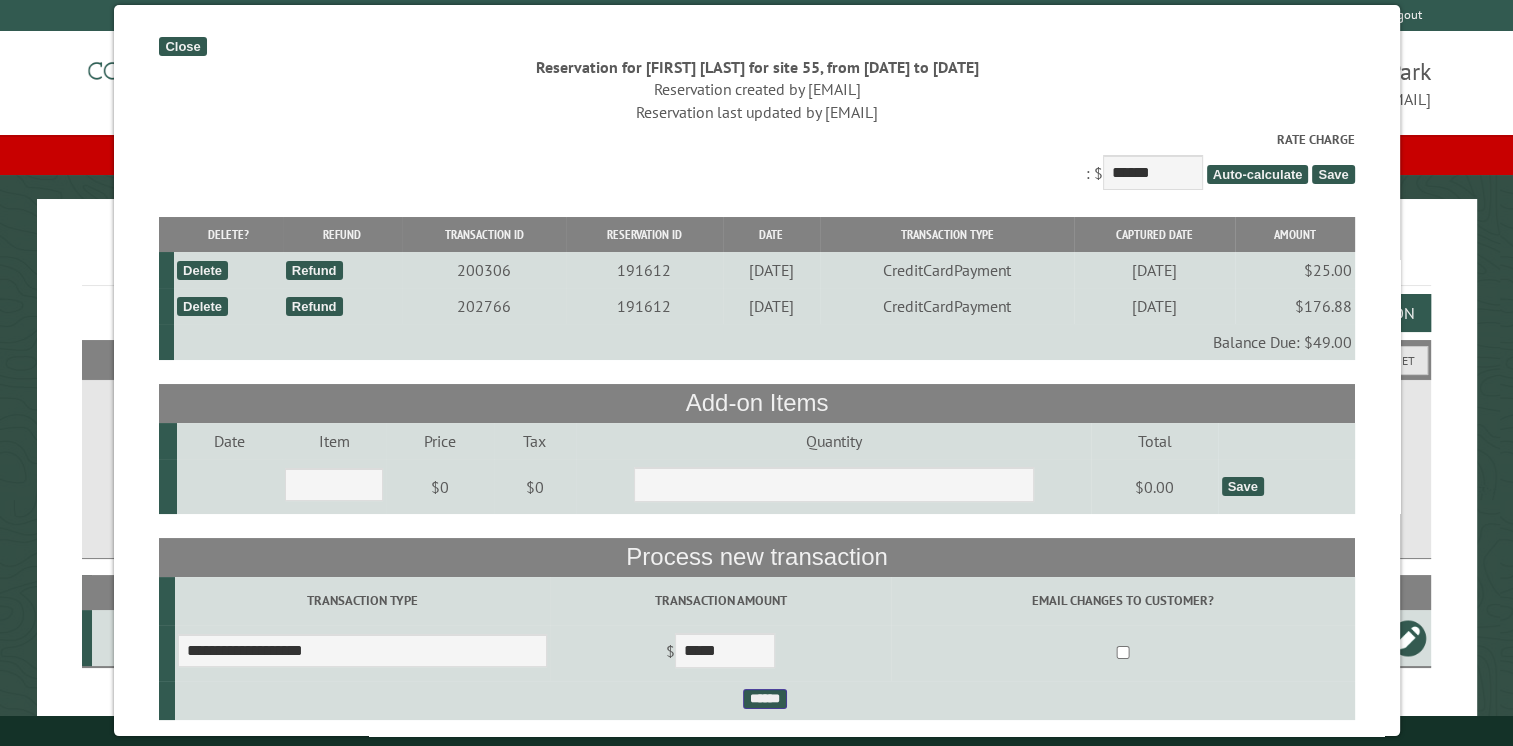 click on "******" at bounding box center [764, 699] 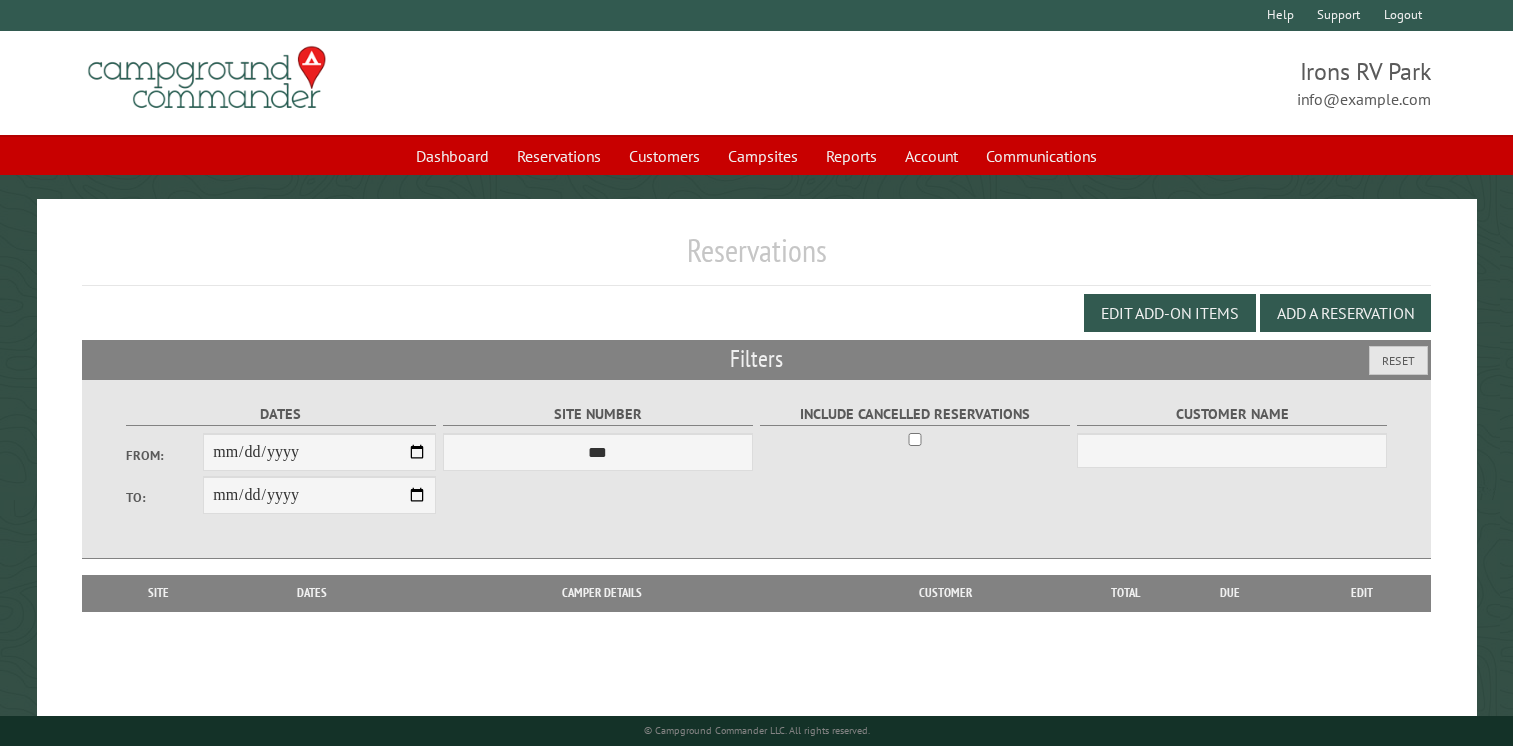 scroll, scrollTop: 0, scrollLeft: 0, axis: both 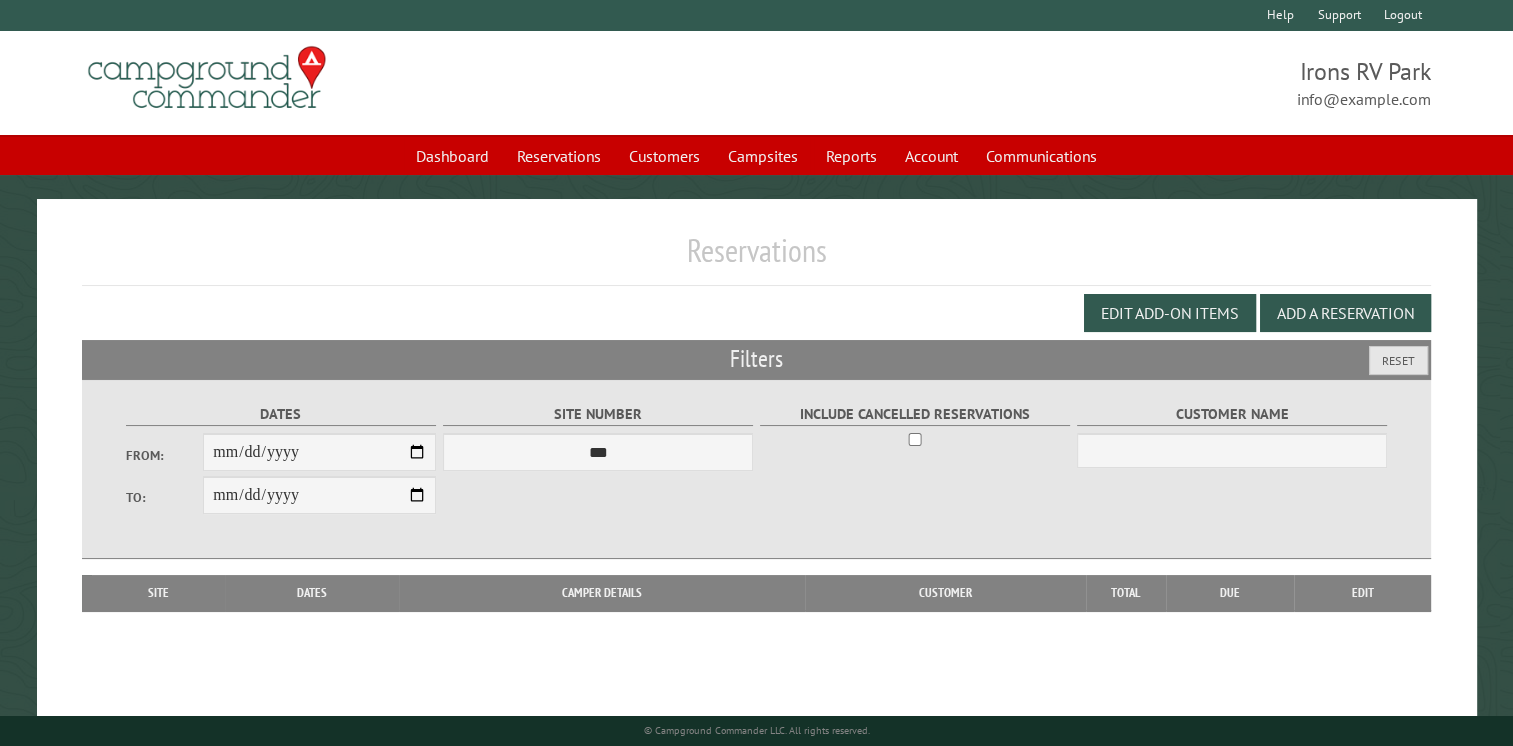 click on "**********" at bounding box center (756, 422) 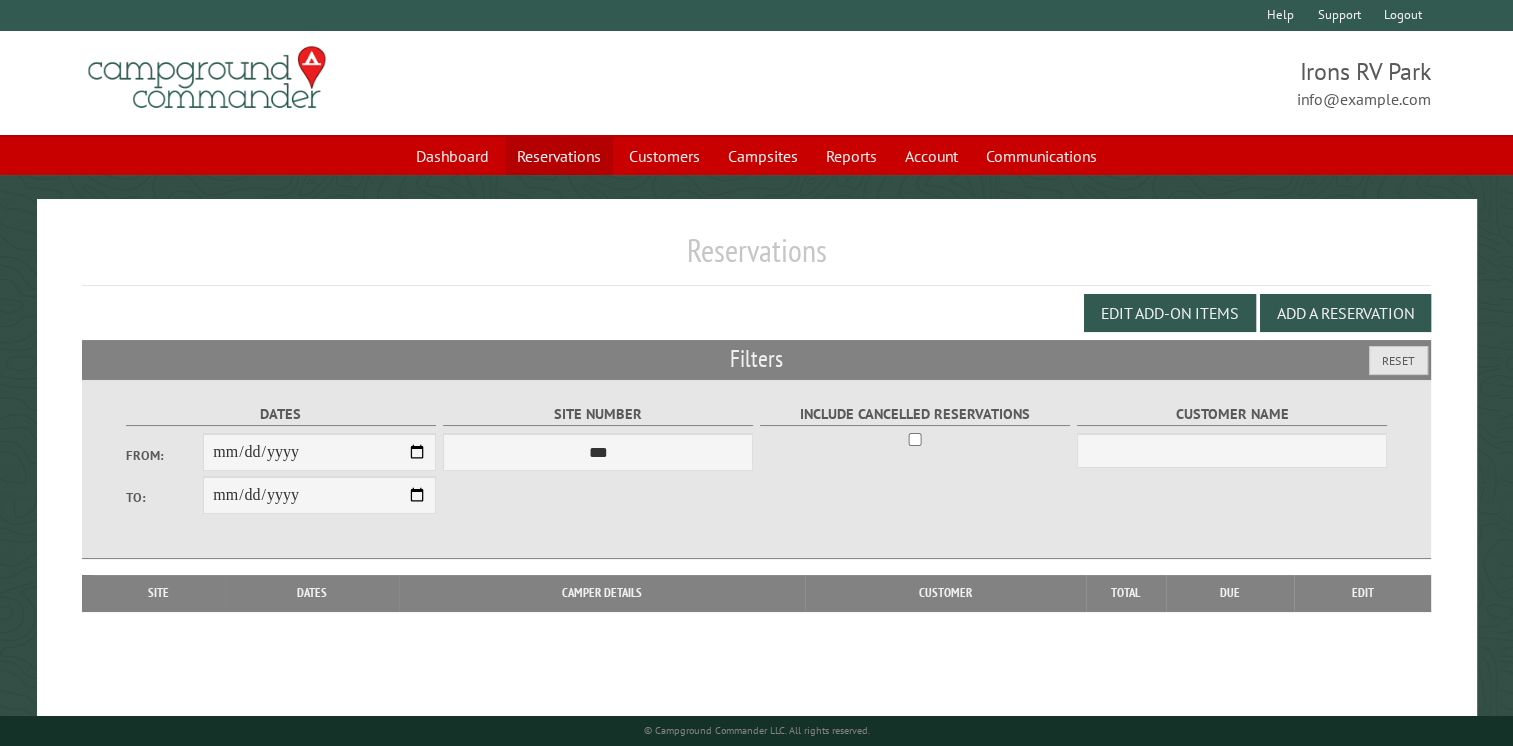 drag, startPoint x: 516, startPoint y: 142, endPoint x: 530, endPoint y: 143, distance: 14.035668 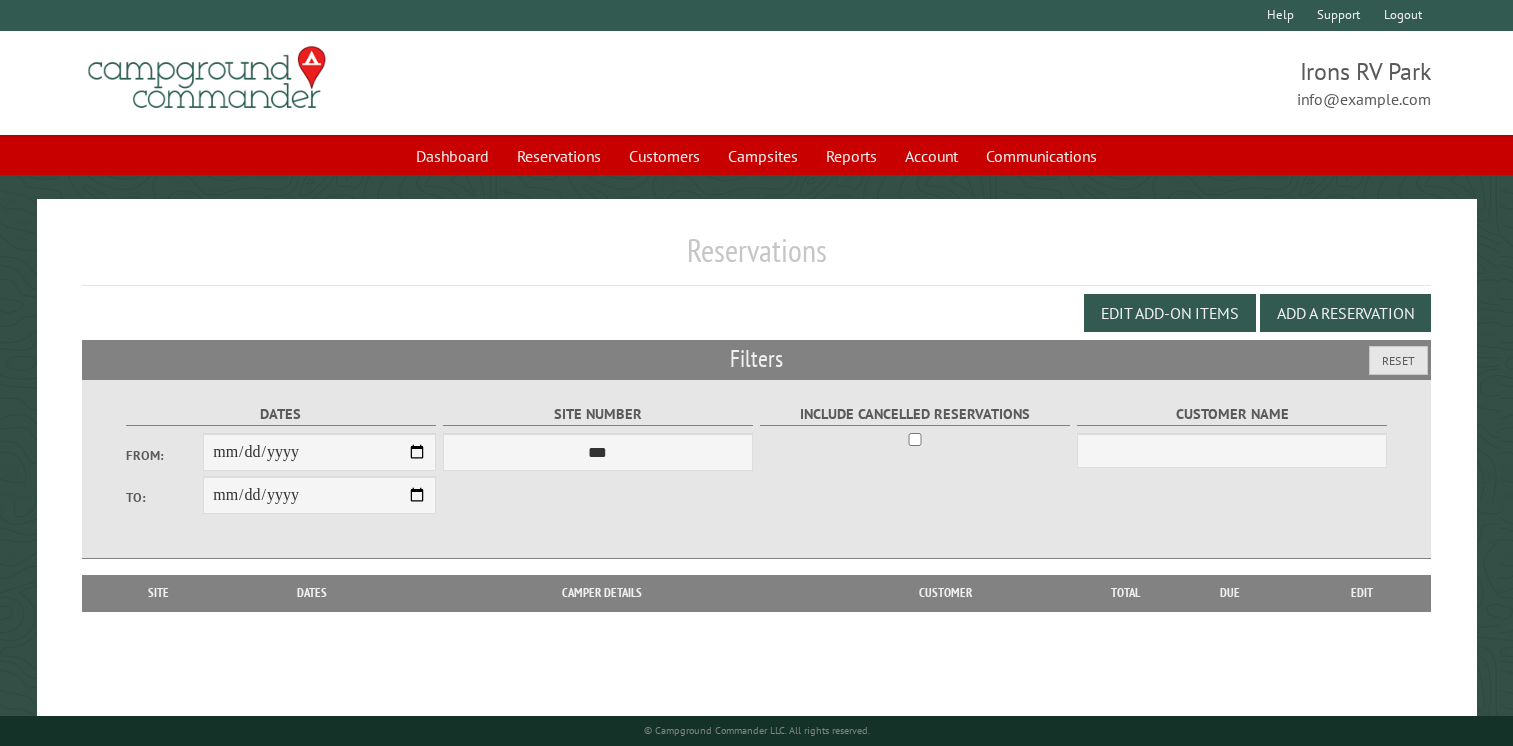 scroll, scrollTop: 0, scrollLeft: 0, axis: both 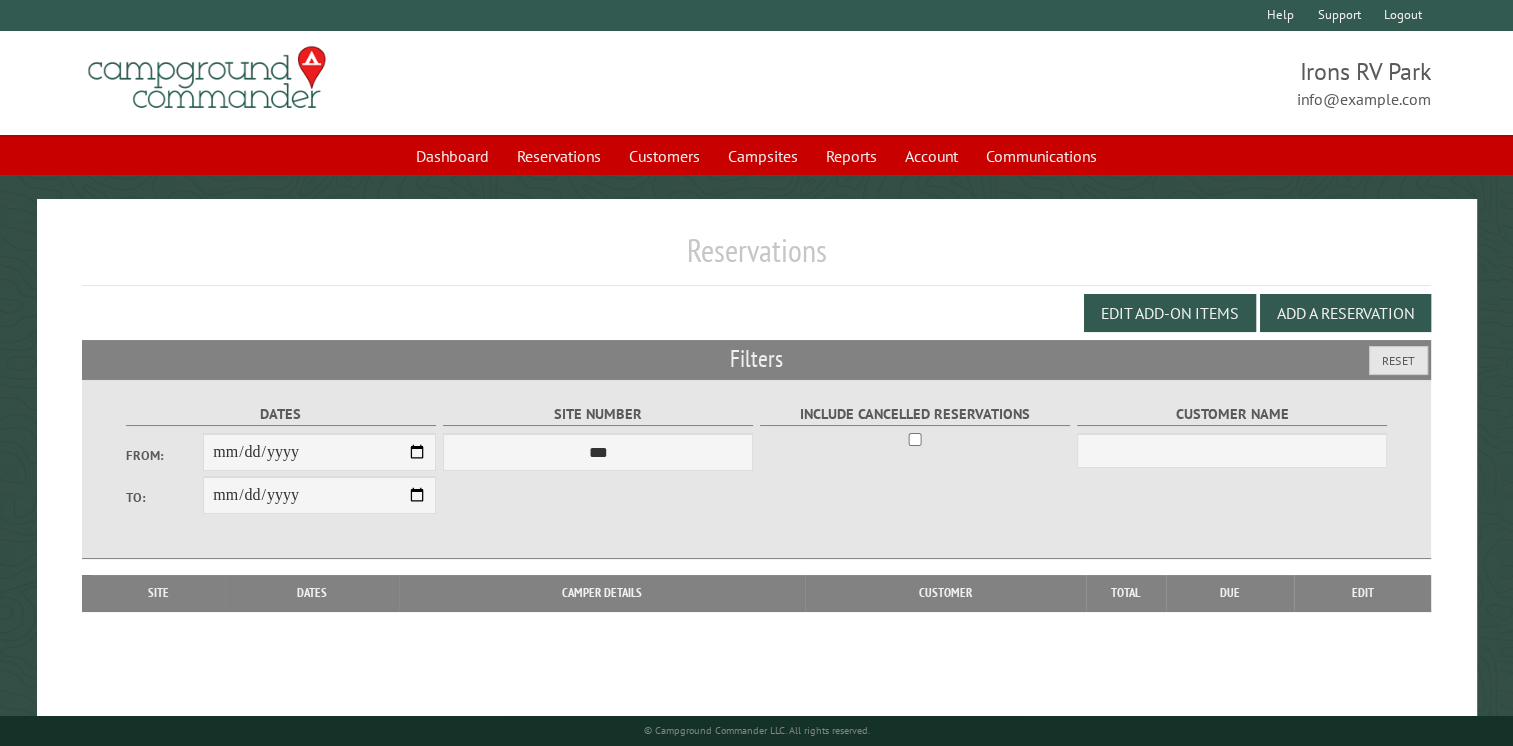 click on "**********" at bounding box center [757, 497] 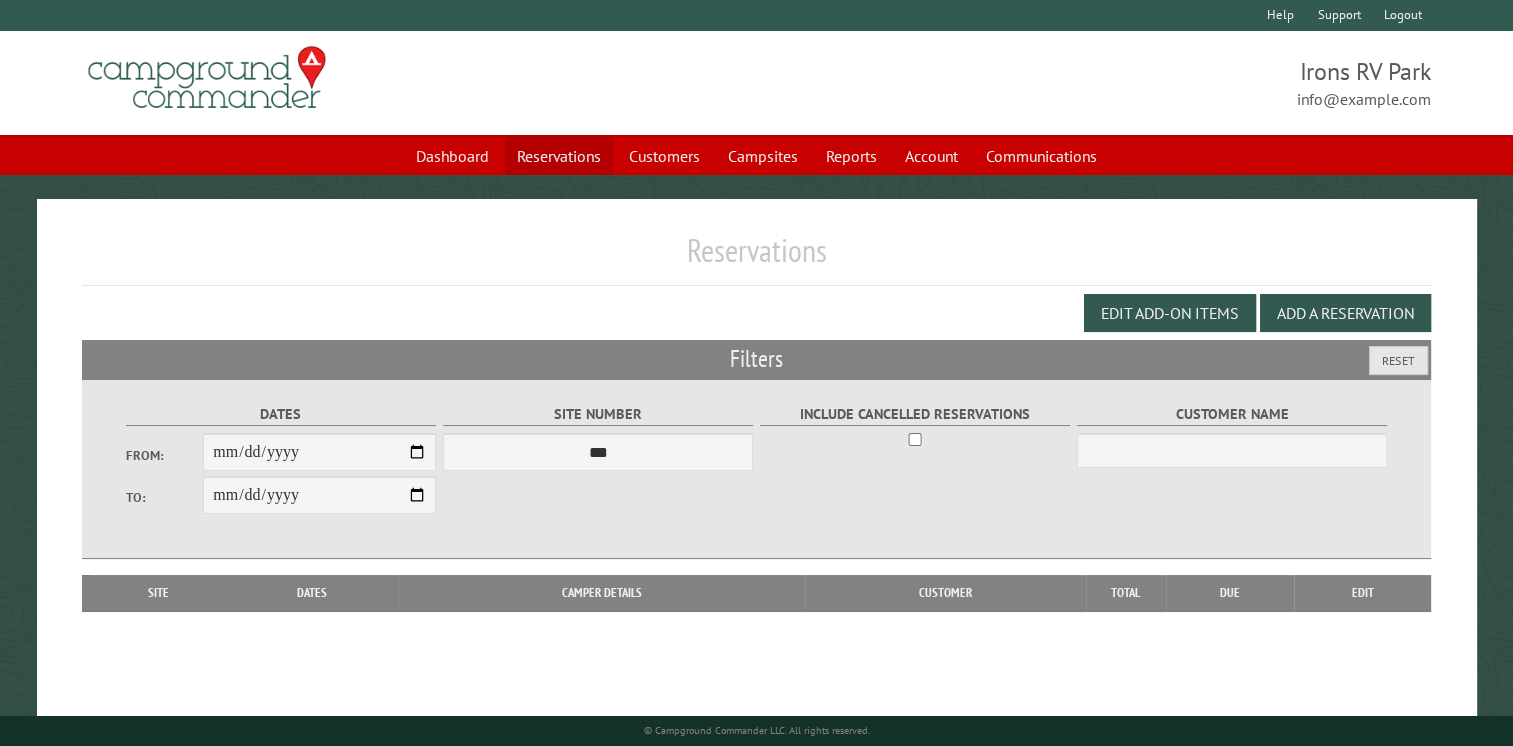 click on "Reservations" at bounding box center [559, 156] 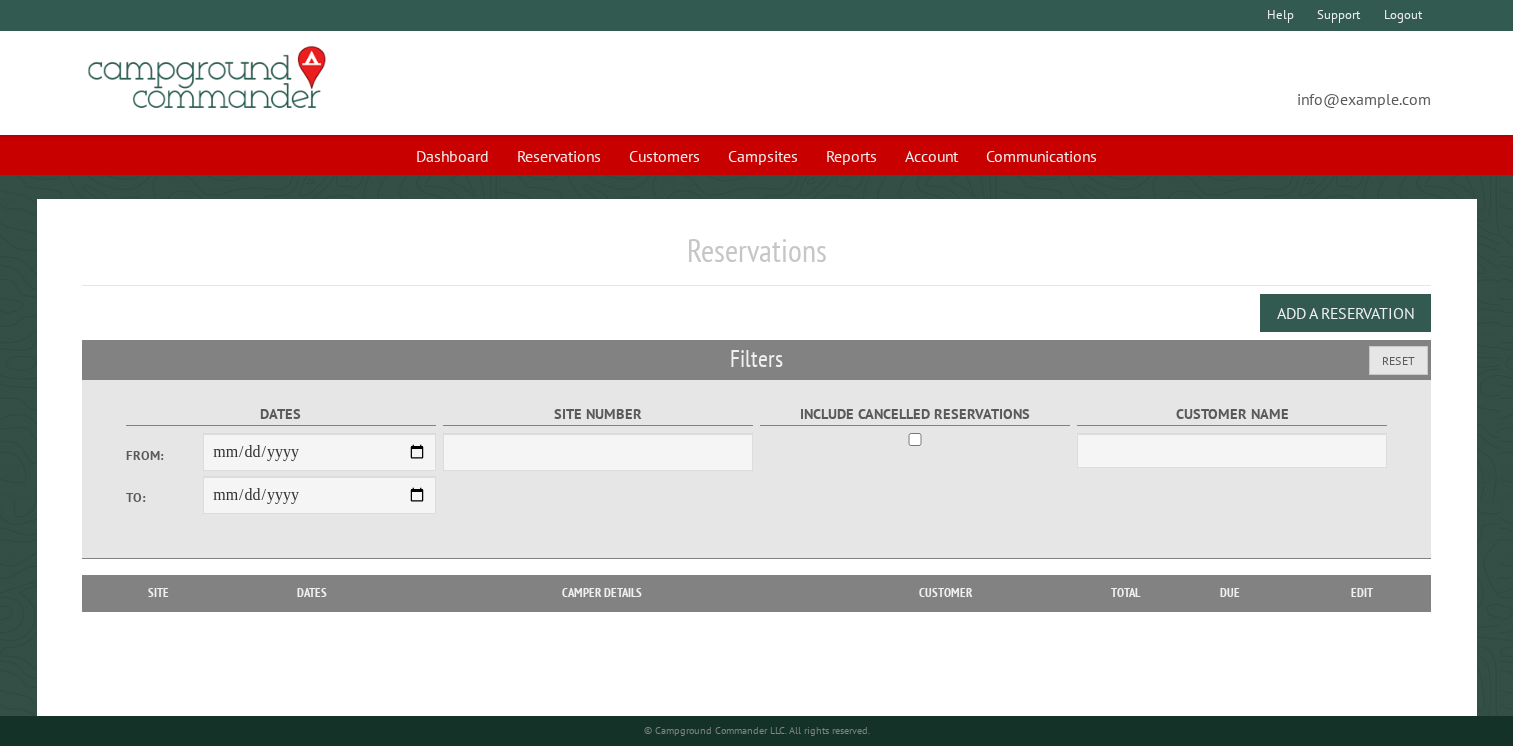 click on "Reservations" at bounding box center (559, 156) 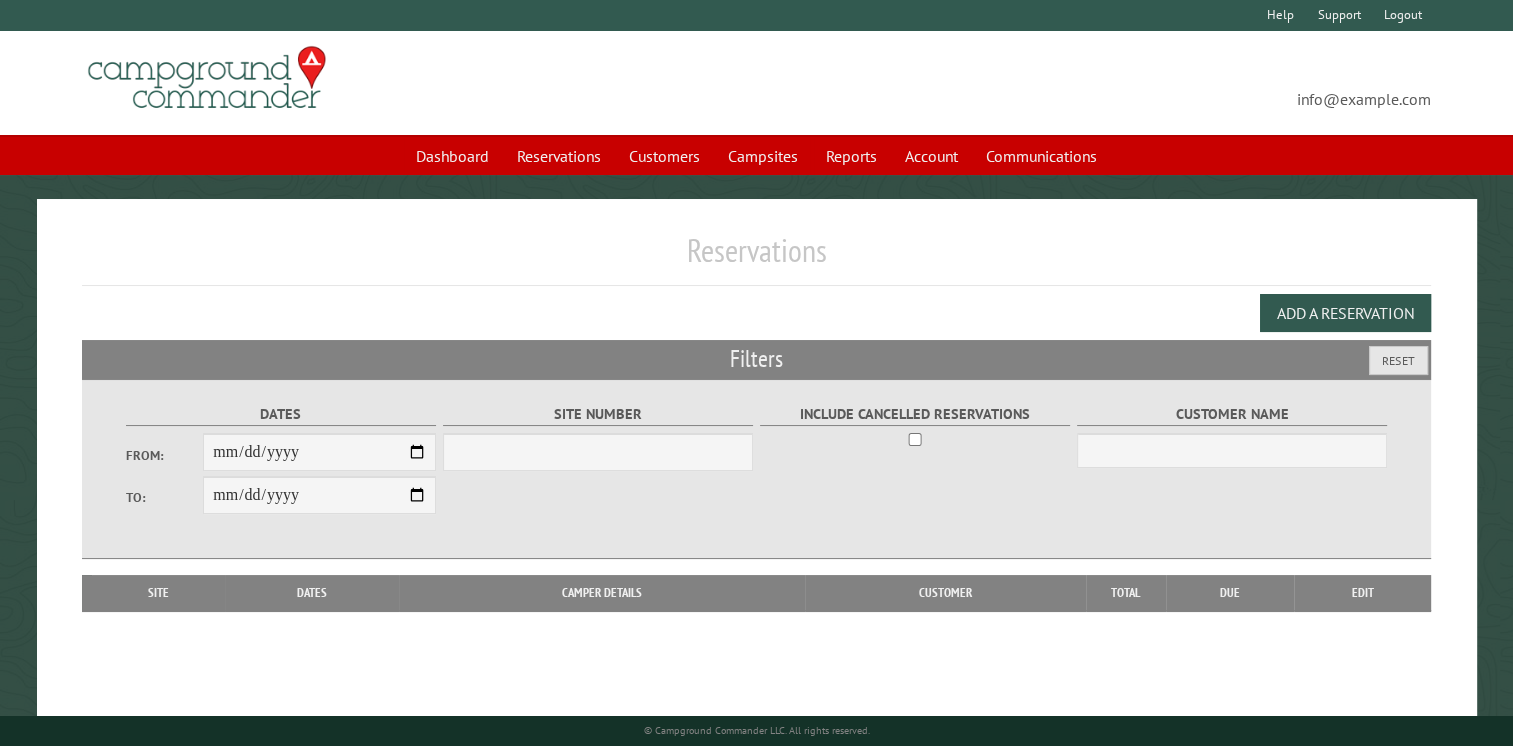 select on "***" 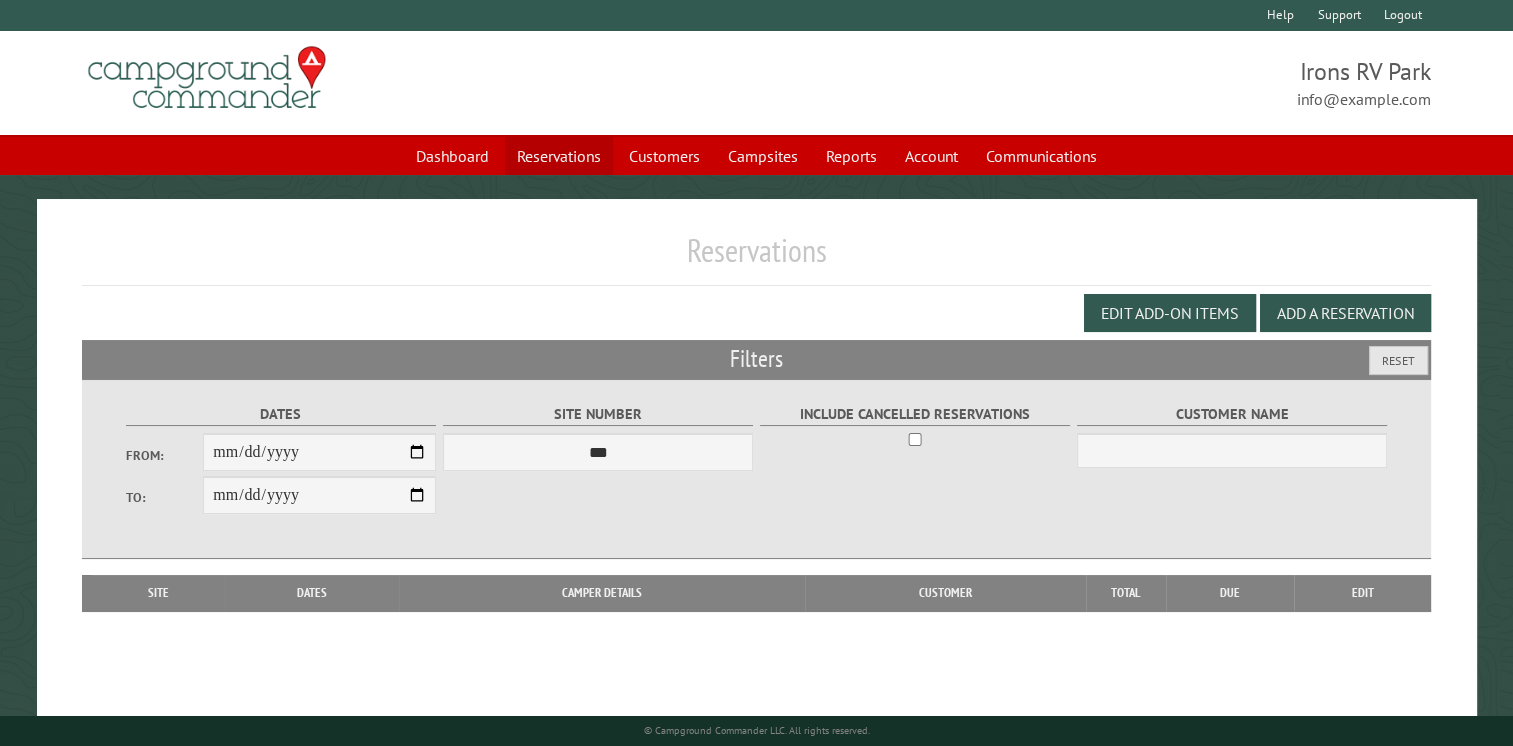 click on "Reservations" at bounding box center [559, 156] 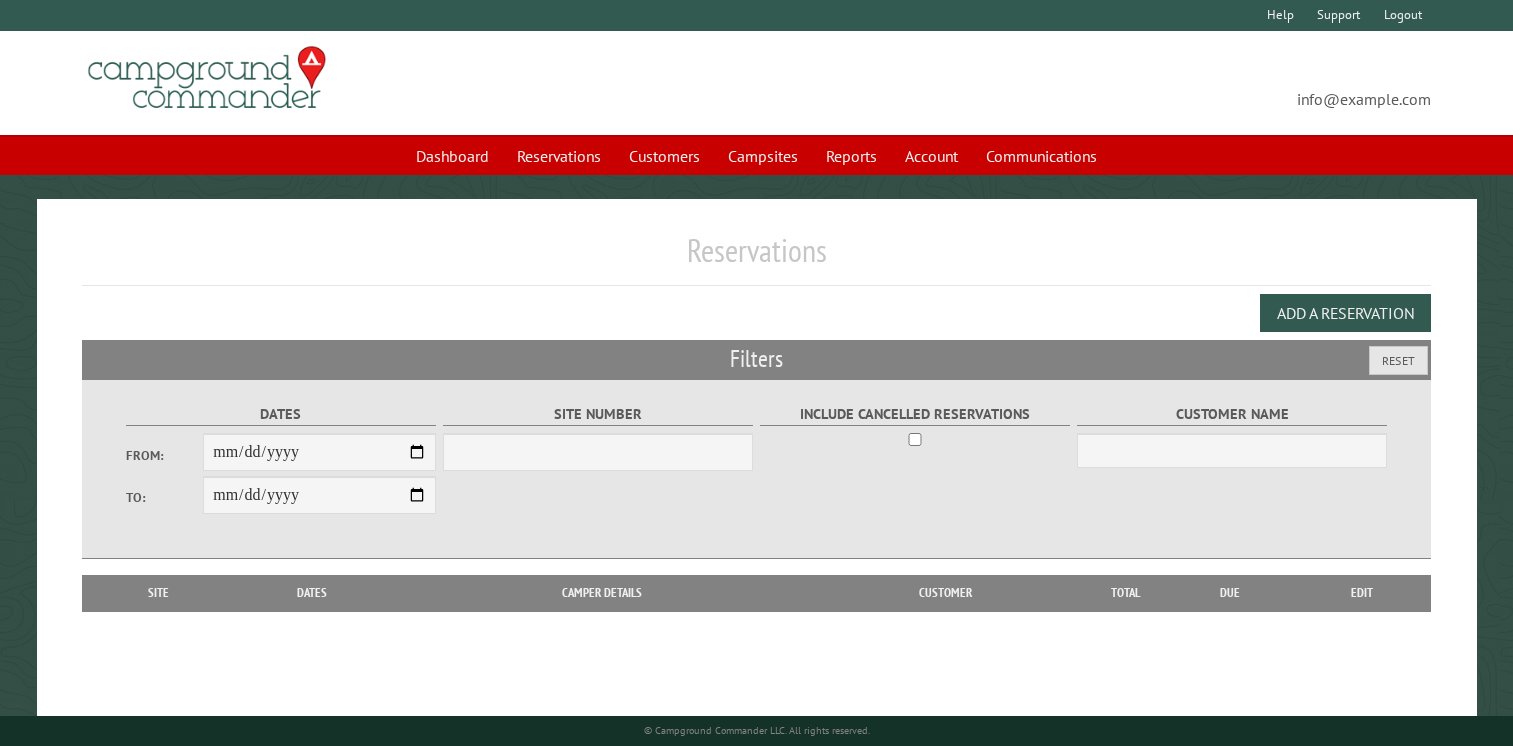 scroll, scrollTop: 0, scrollLeft: 0, axis: both 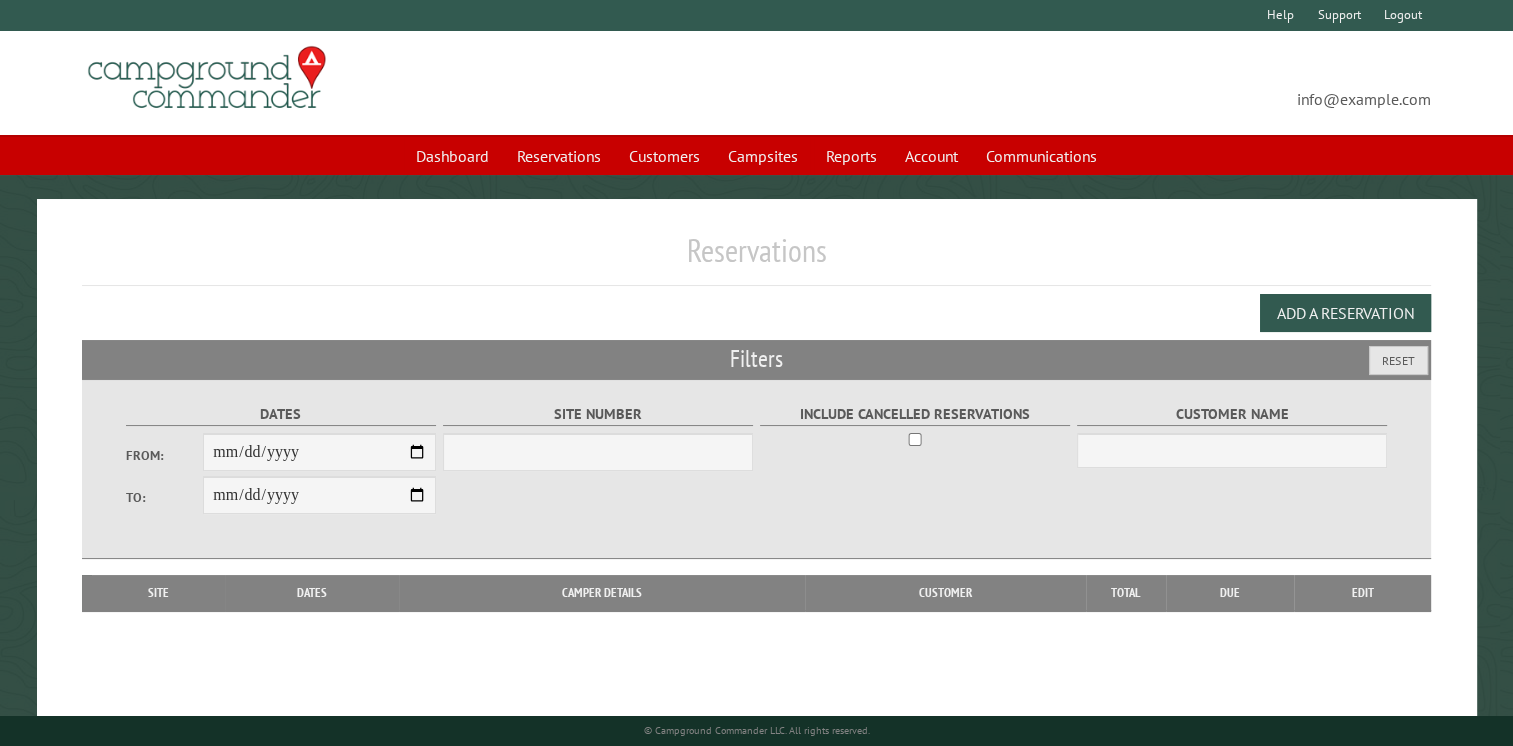 select on "***" 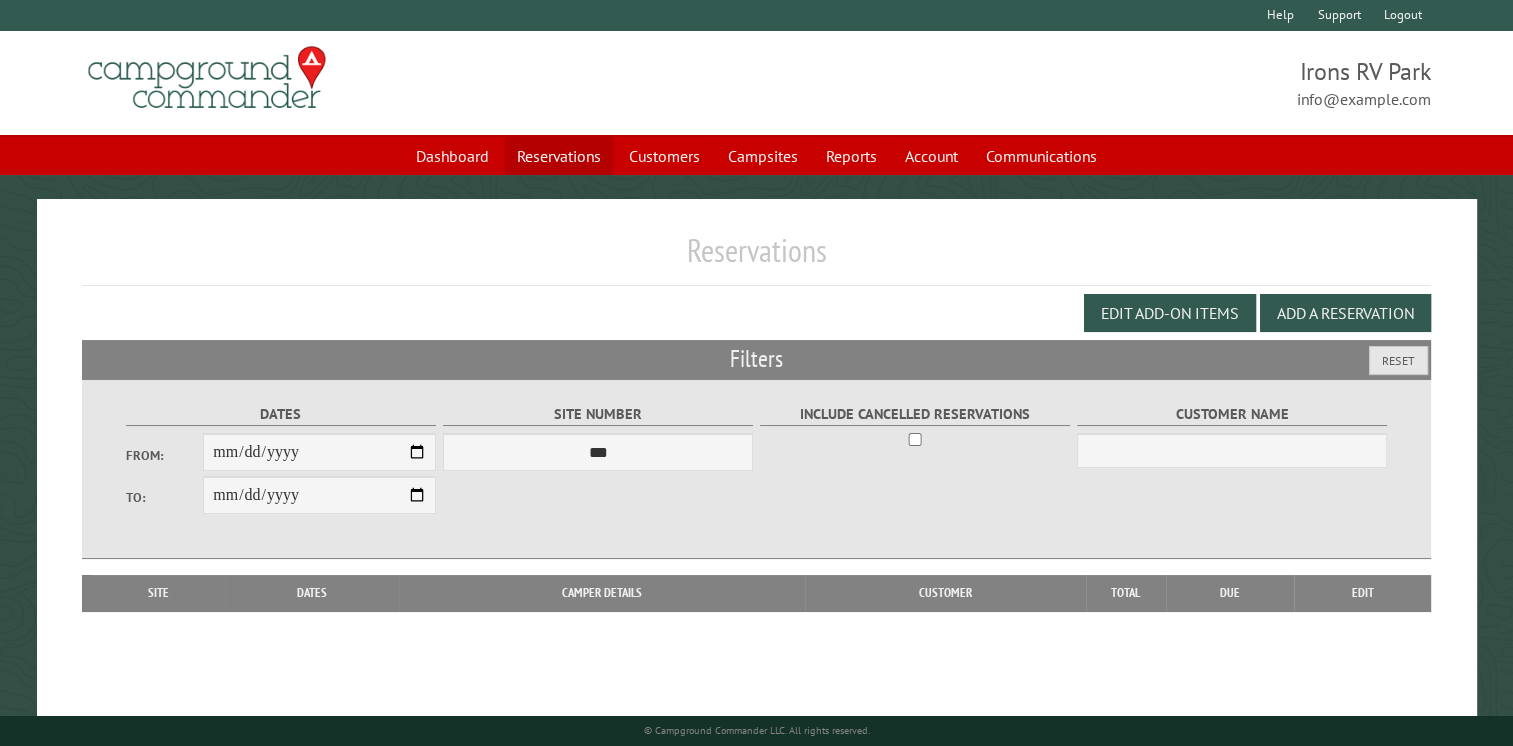 click on "Reservations" at bounding box center [559, 156] 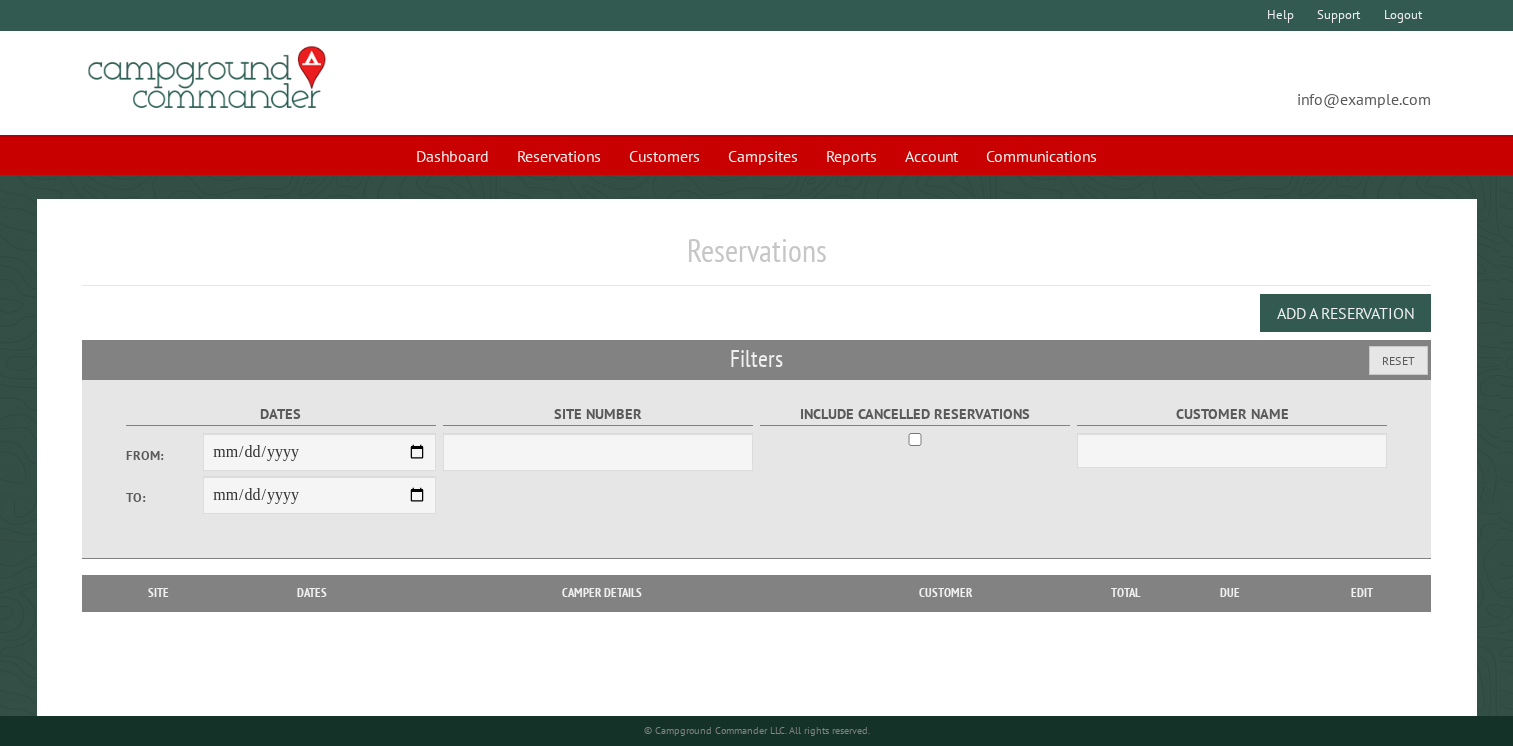 scroll, scrollTop: 0, scrollLeft: 0, axis: both 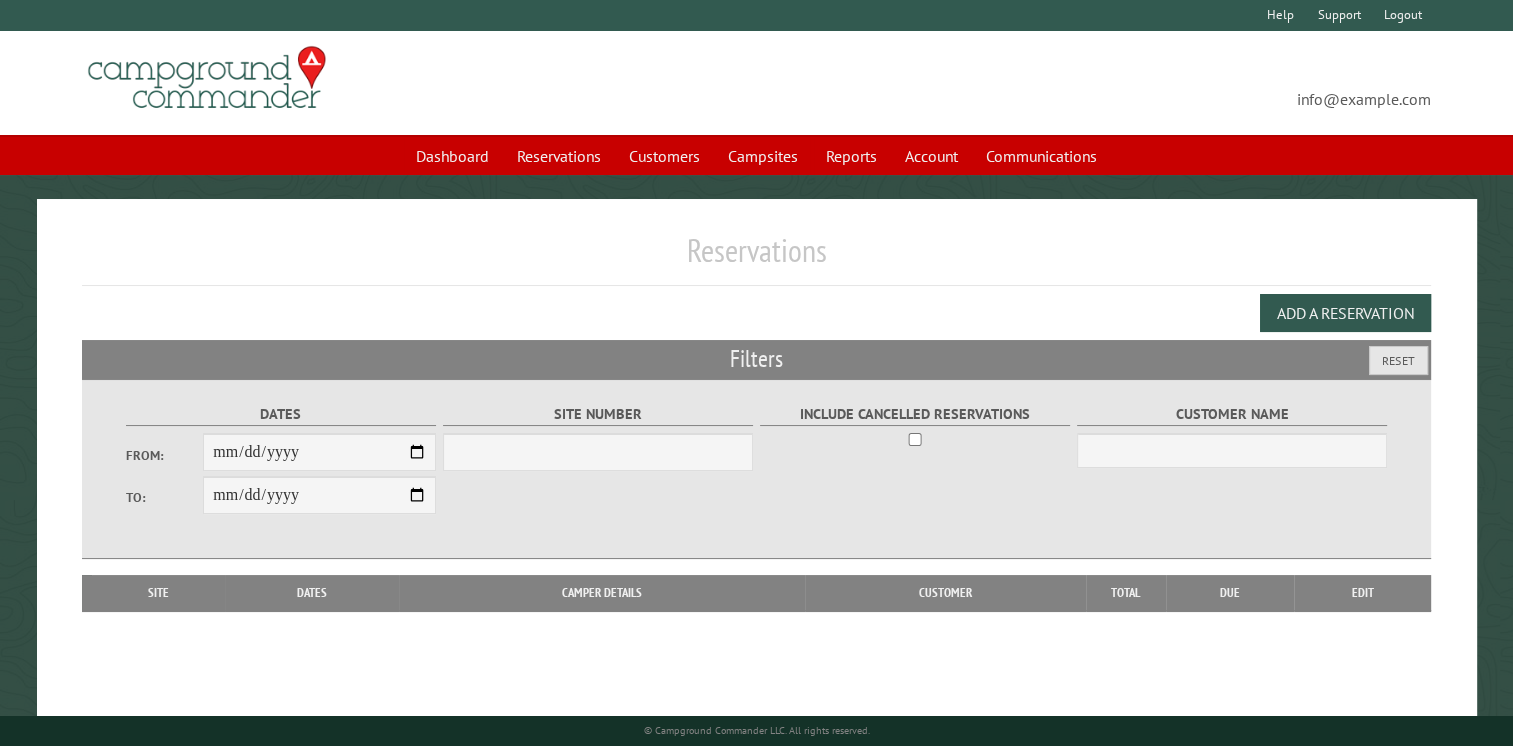select on "***" 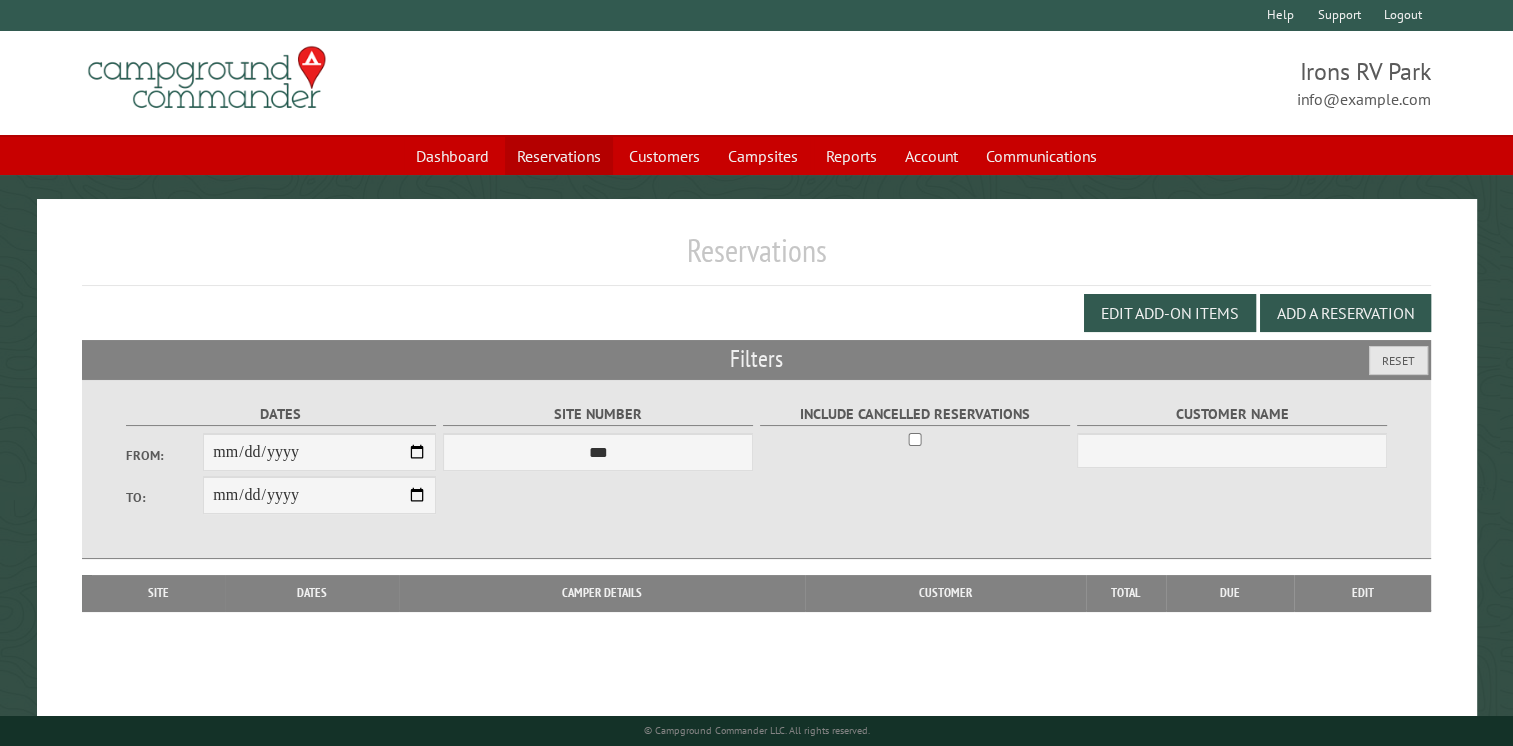 click on "Reservations" at bounding box center [559, 156] 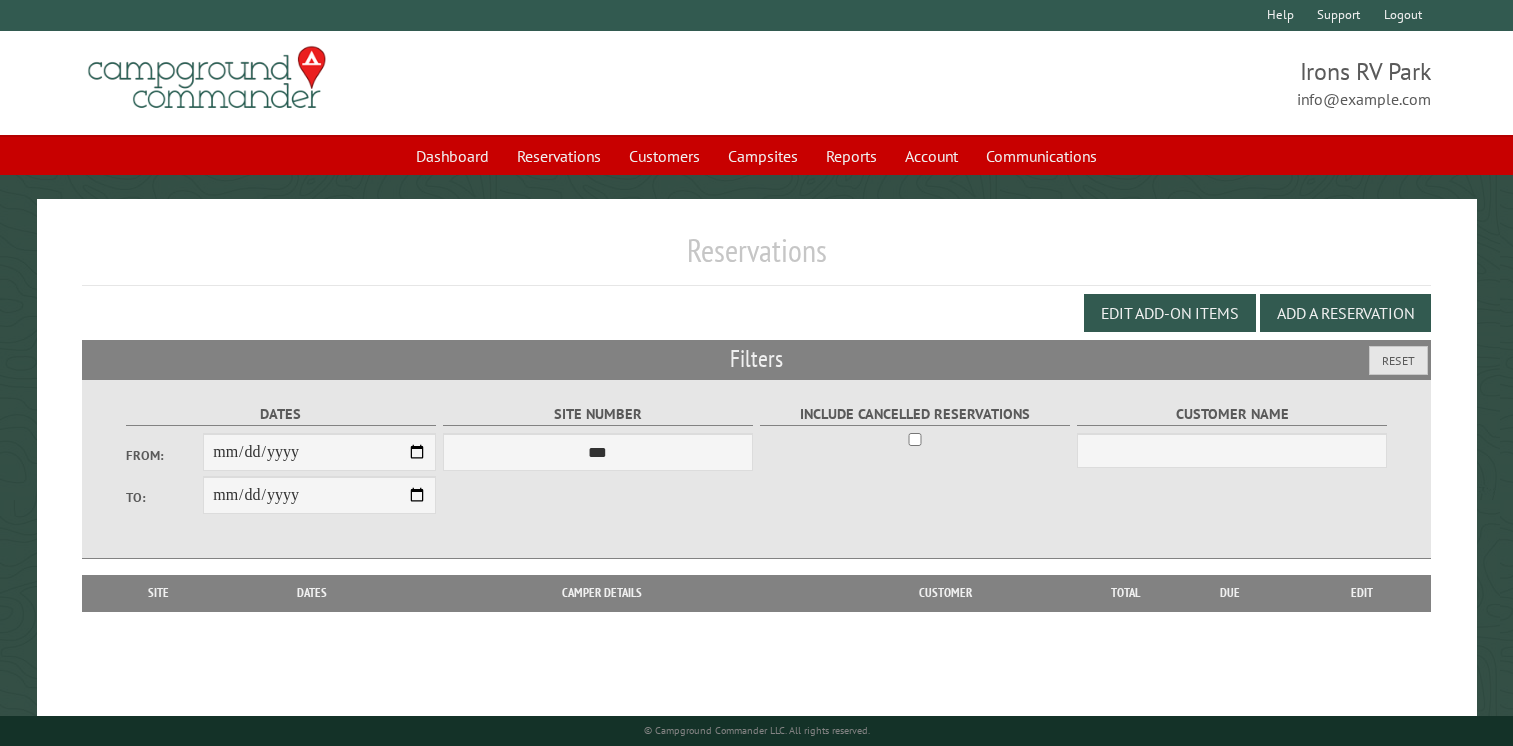 scroll, scrollTop: 0, scrollLeft: 0, axis: both 